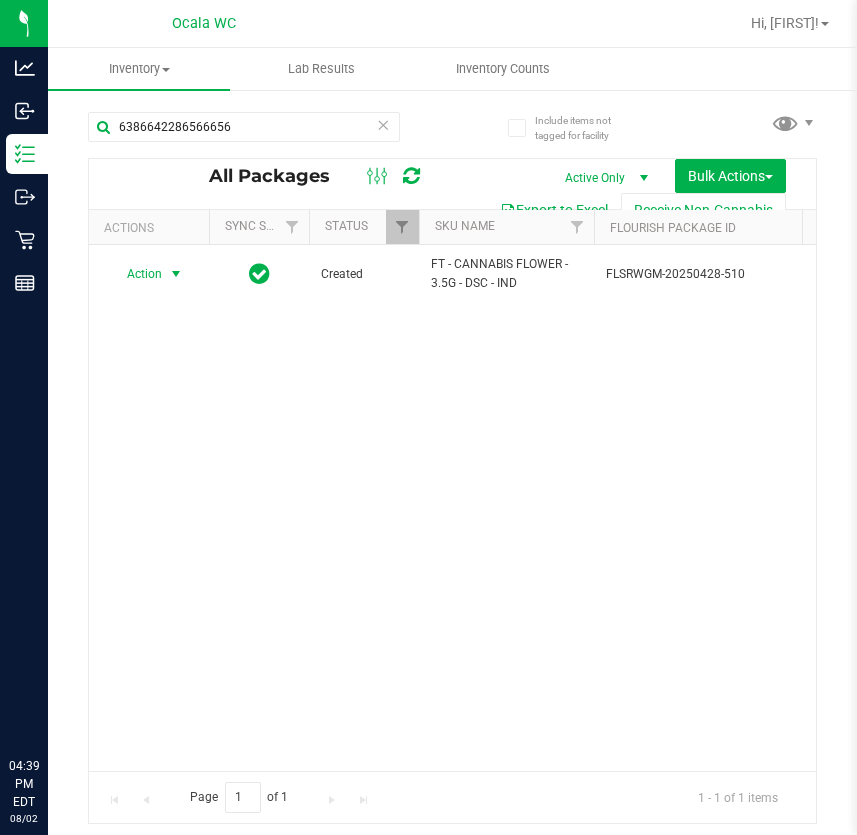 scroll, scrollTop: 0, scrollLeft: 0, axis: both 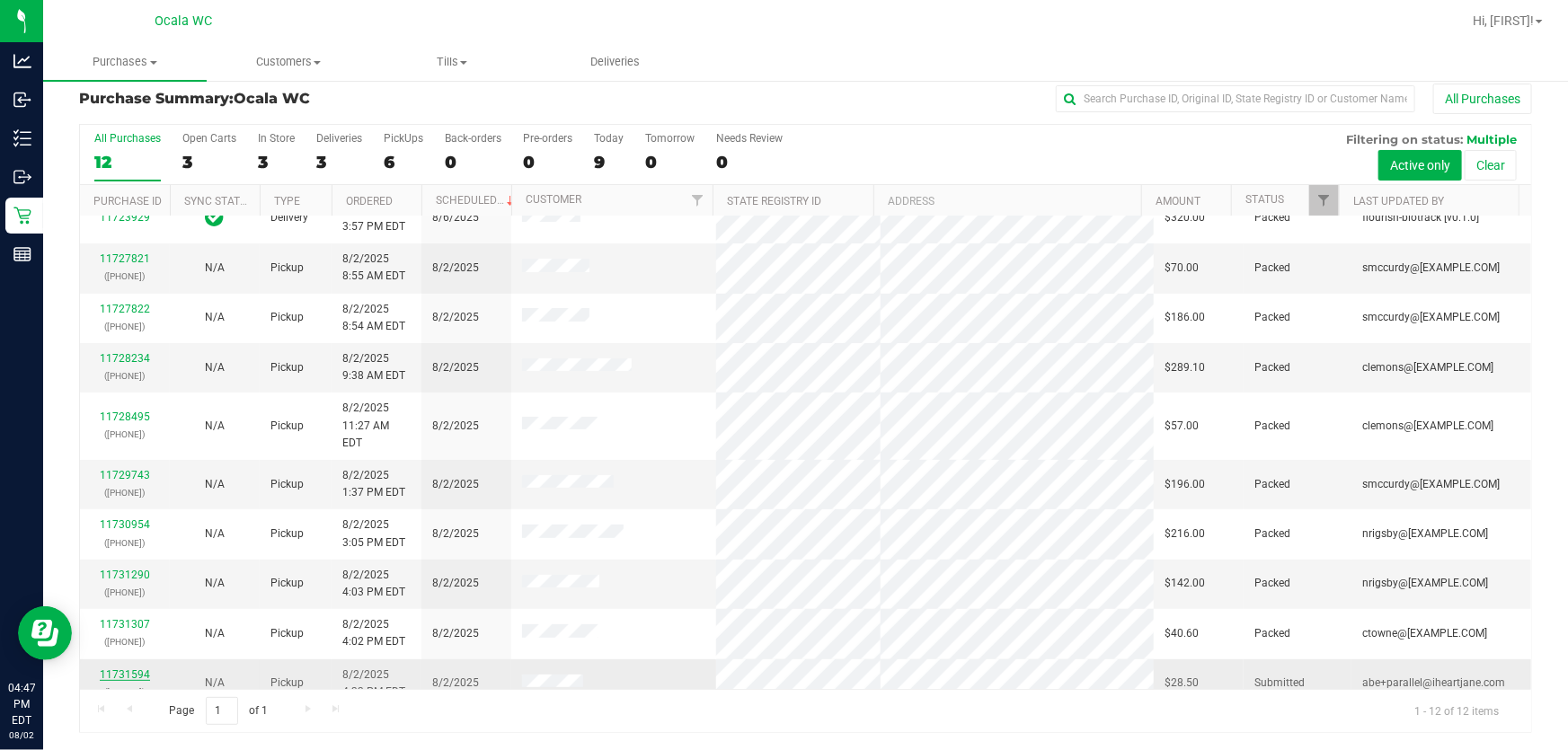 click on "11731594" at bounding box center [125, 675] 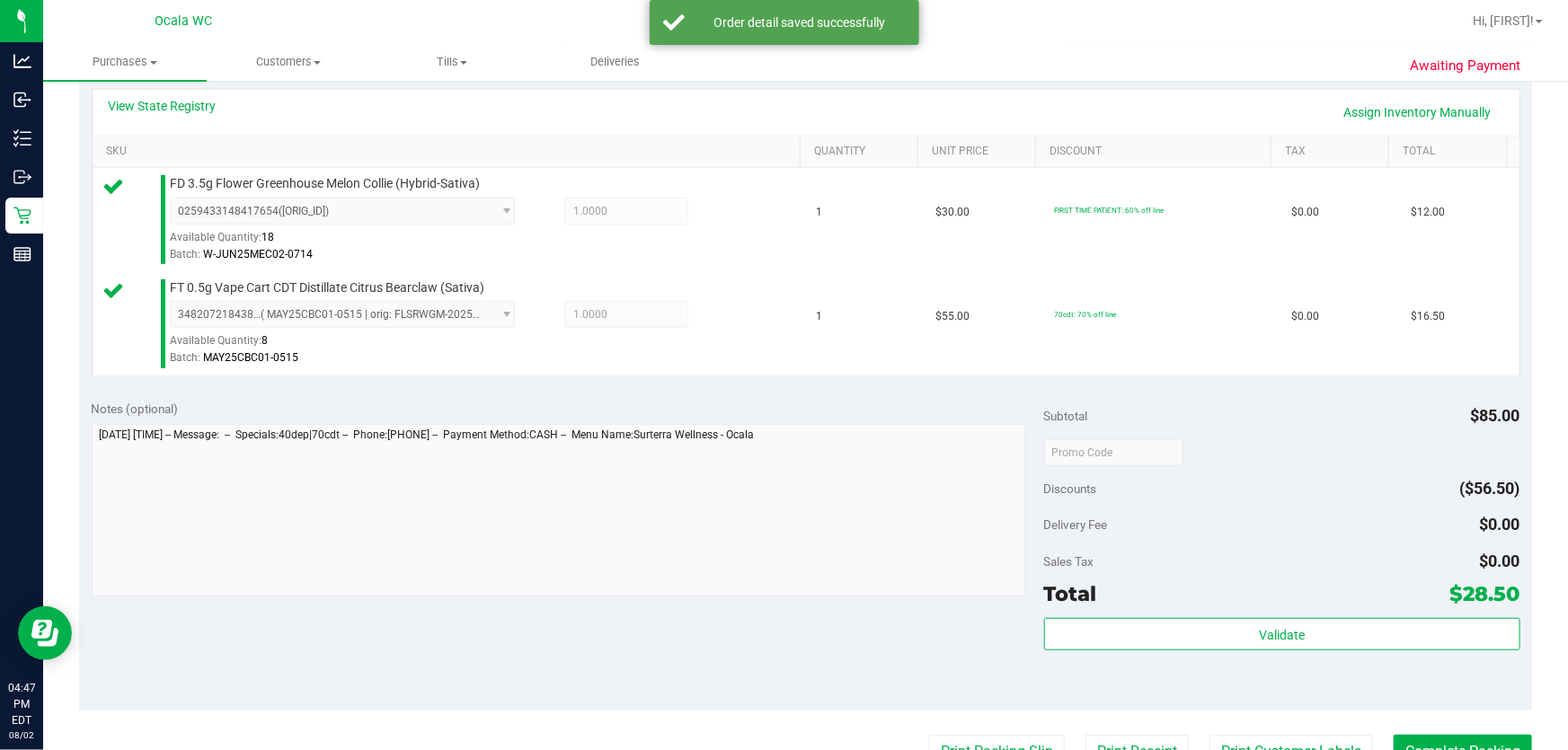 scroll, scrollTop: 666, scrollLeft: 0, axis: vertical 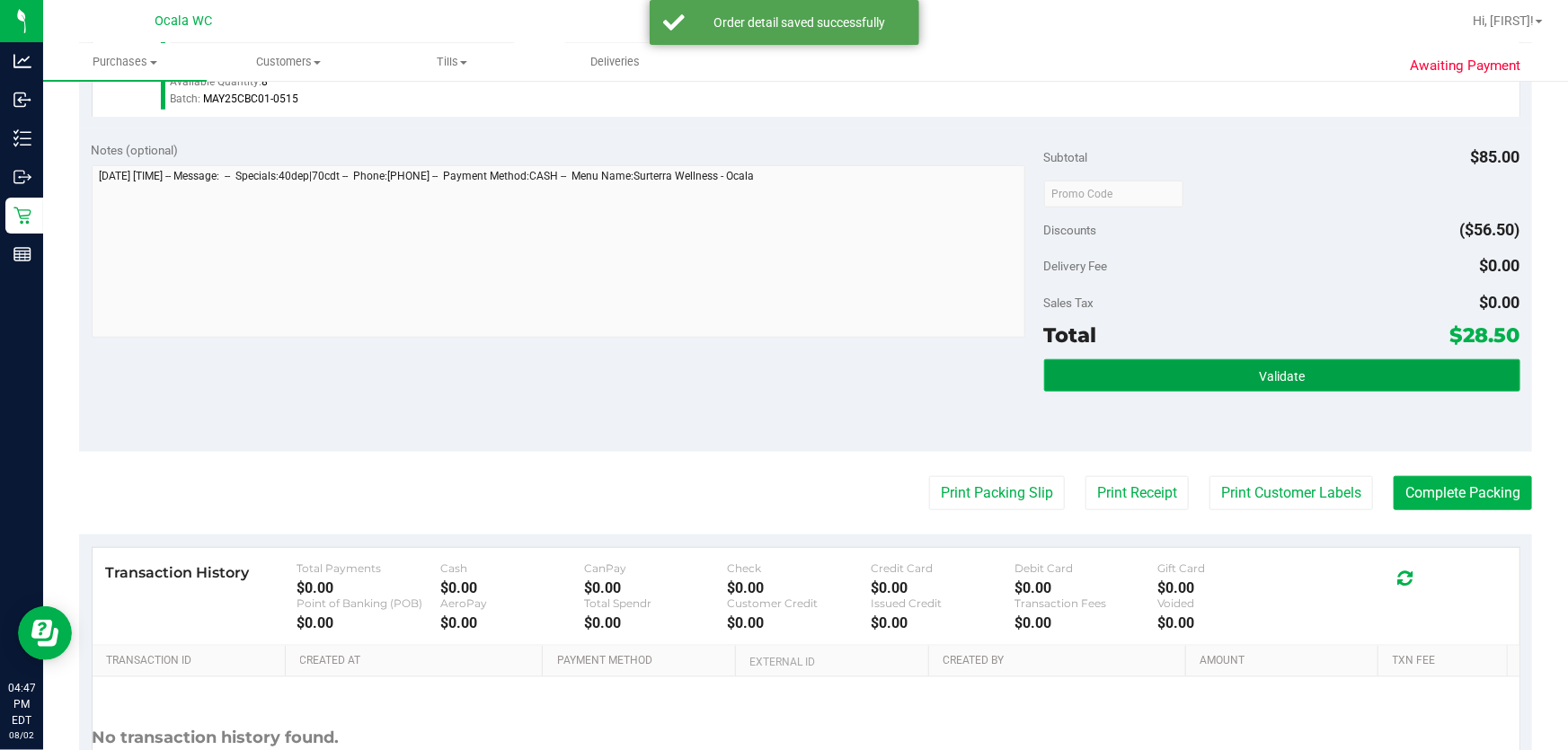 click on "Validate" at bounding box center (1282, 375) 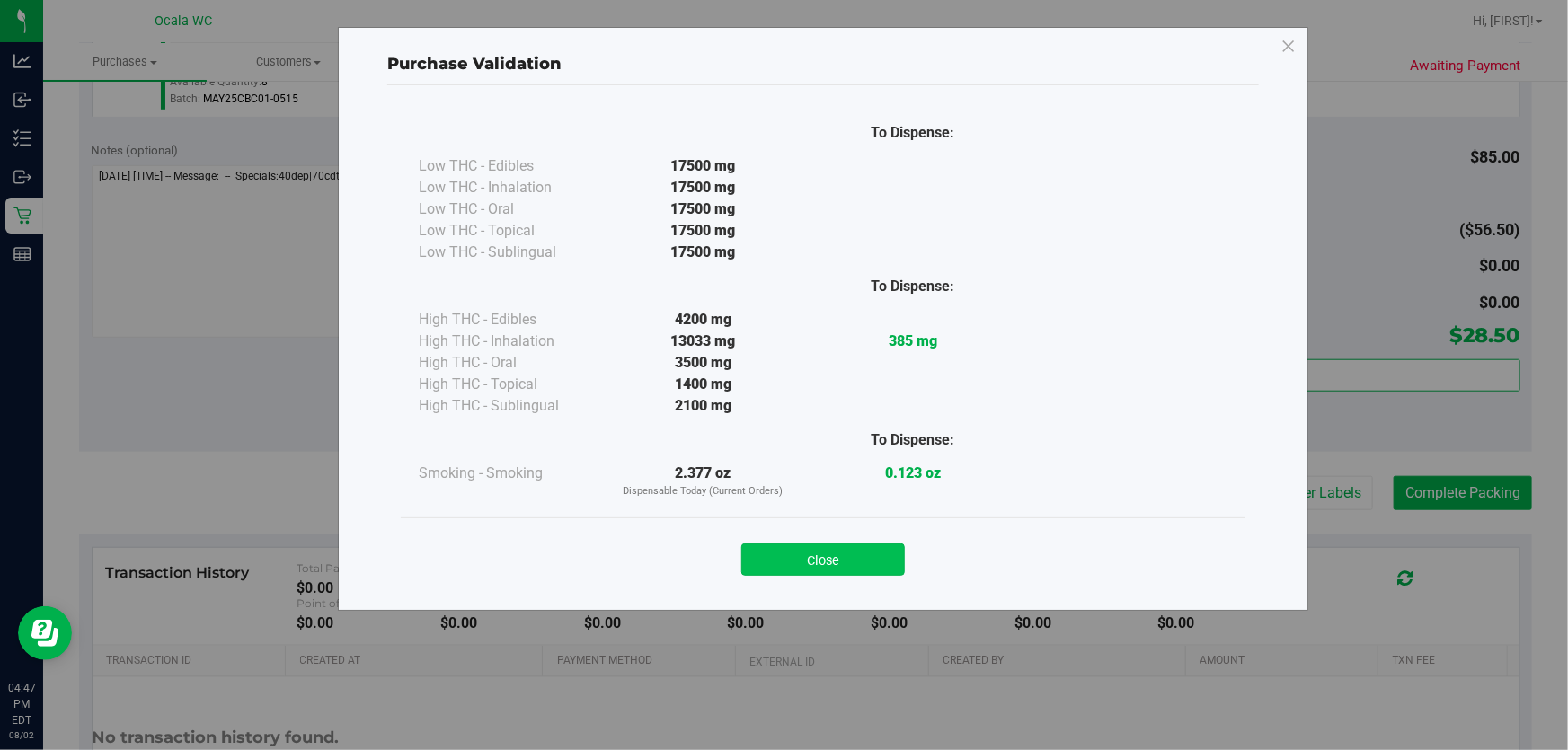 click on "Close" at bounding box center [823, 560] 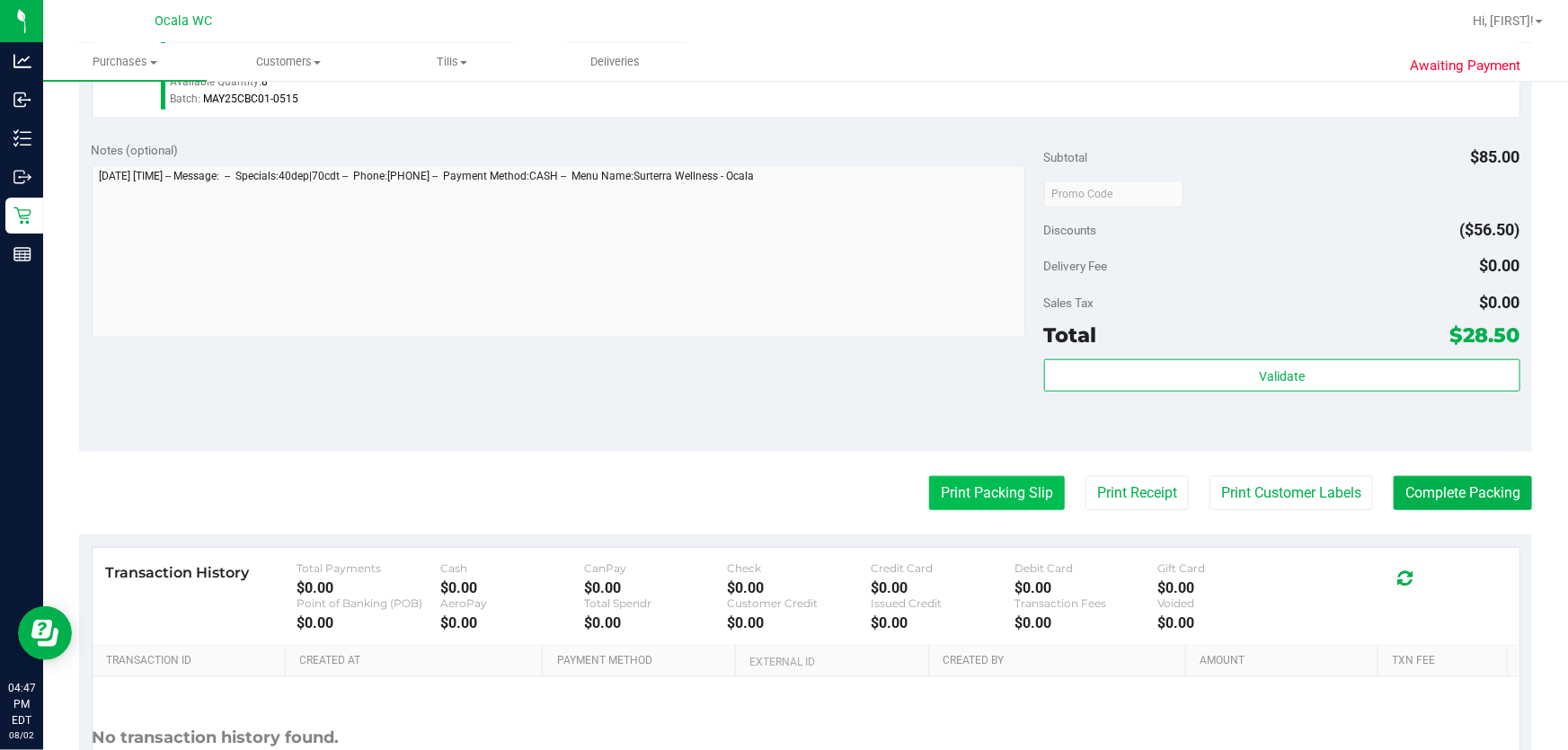 click on "Print Packing Slip" at bounding box center (997, 493) 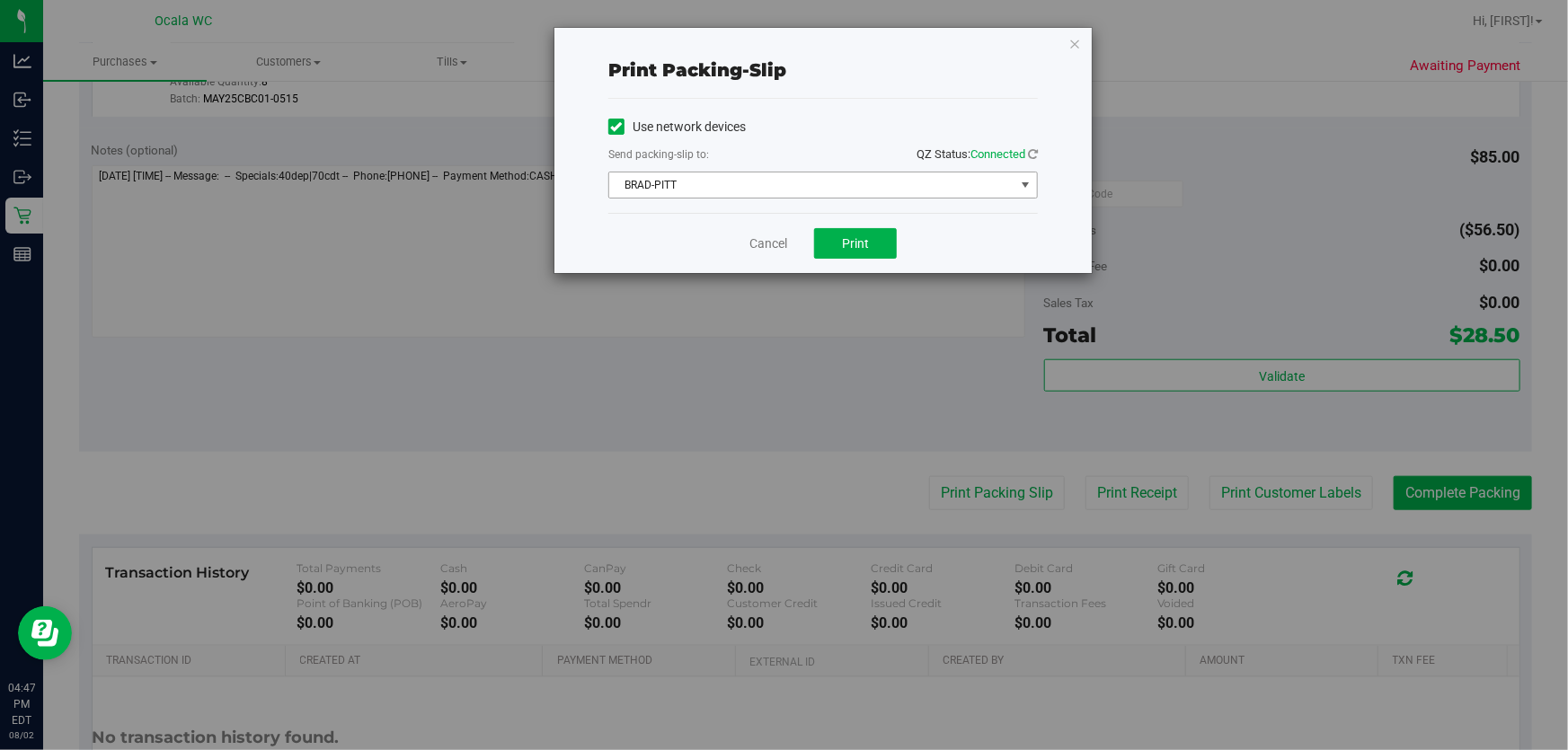 click on "BRAD-PITT" at bounding box center [811, 185] 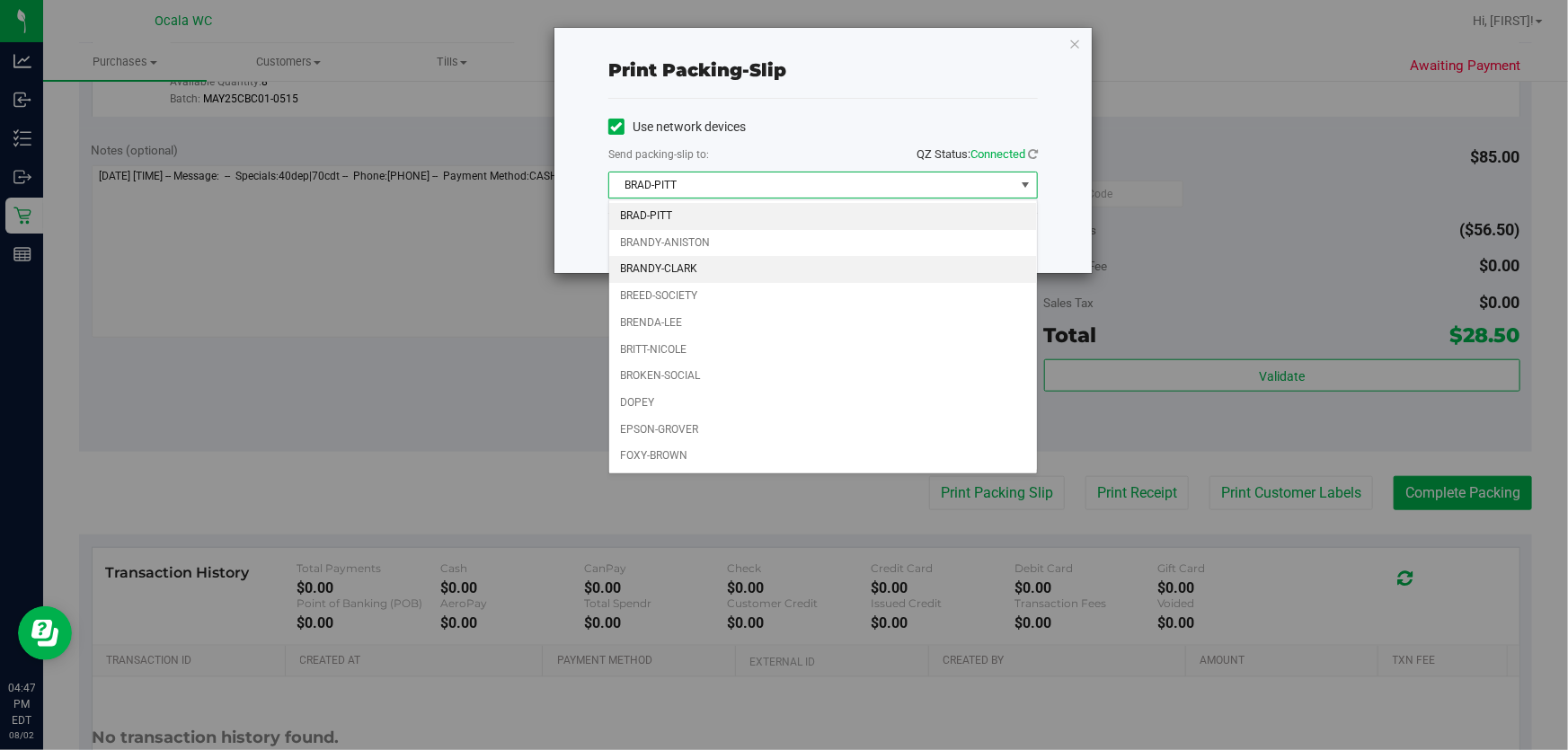 click on "BRANDY-CLARK" at bounding box center [823, 269] 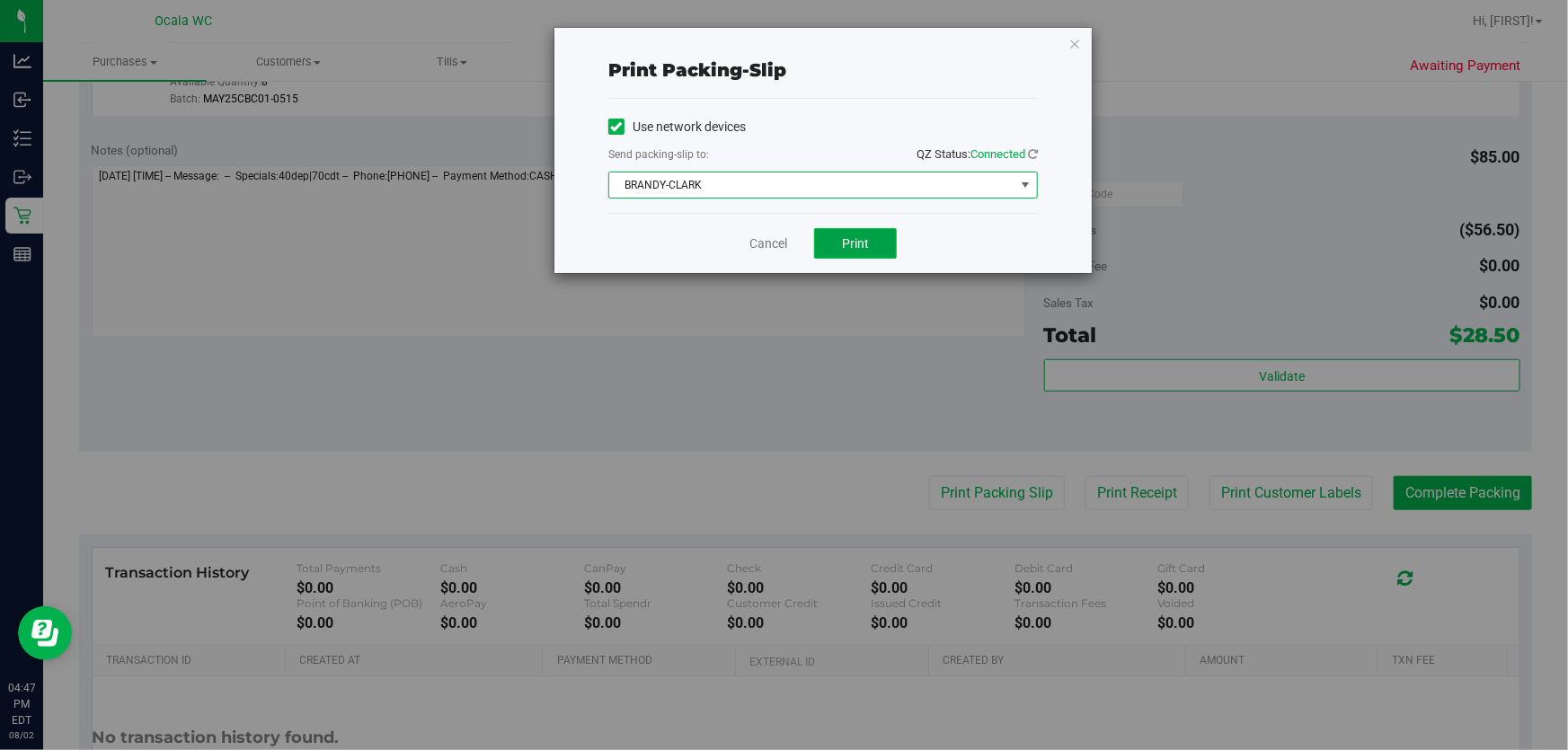 click on "Print" at bounding box center (855, 243) 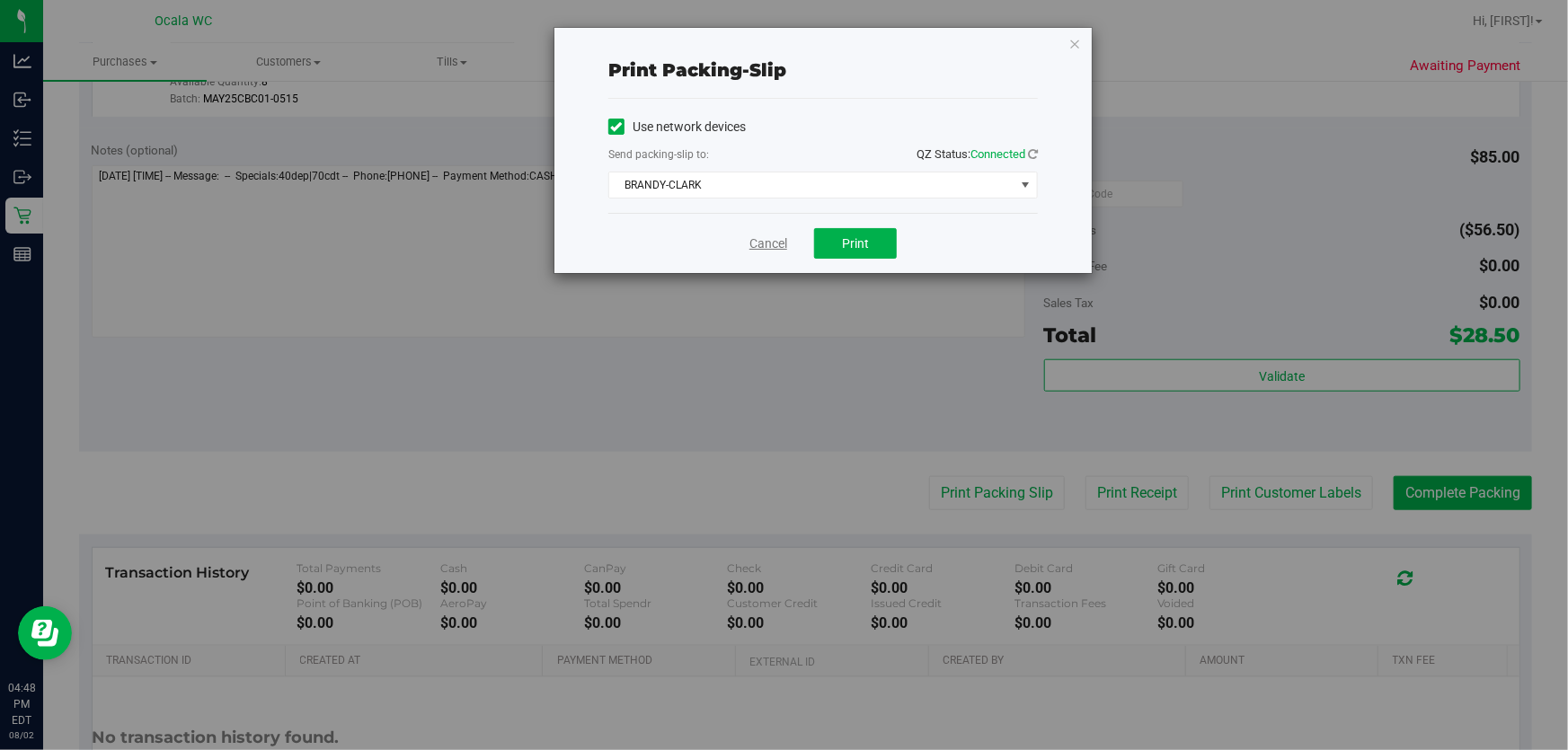 click on "Cancel" at bounding box center (768, 243) 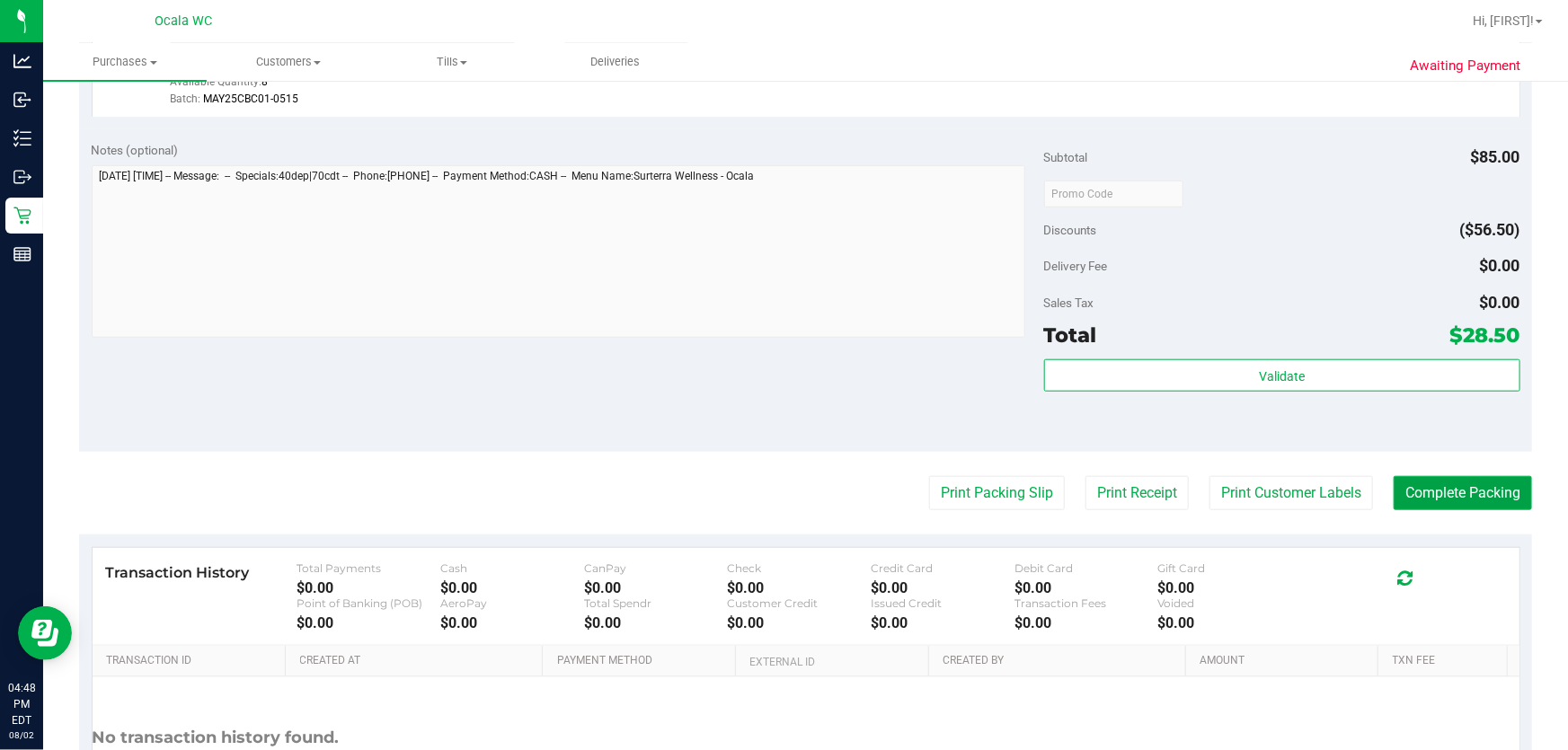 click on "Complete Packing" at bounding box center [1463, 493] 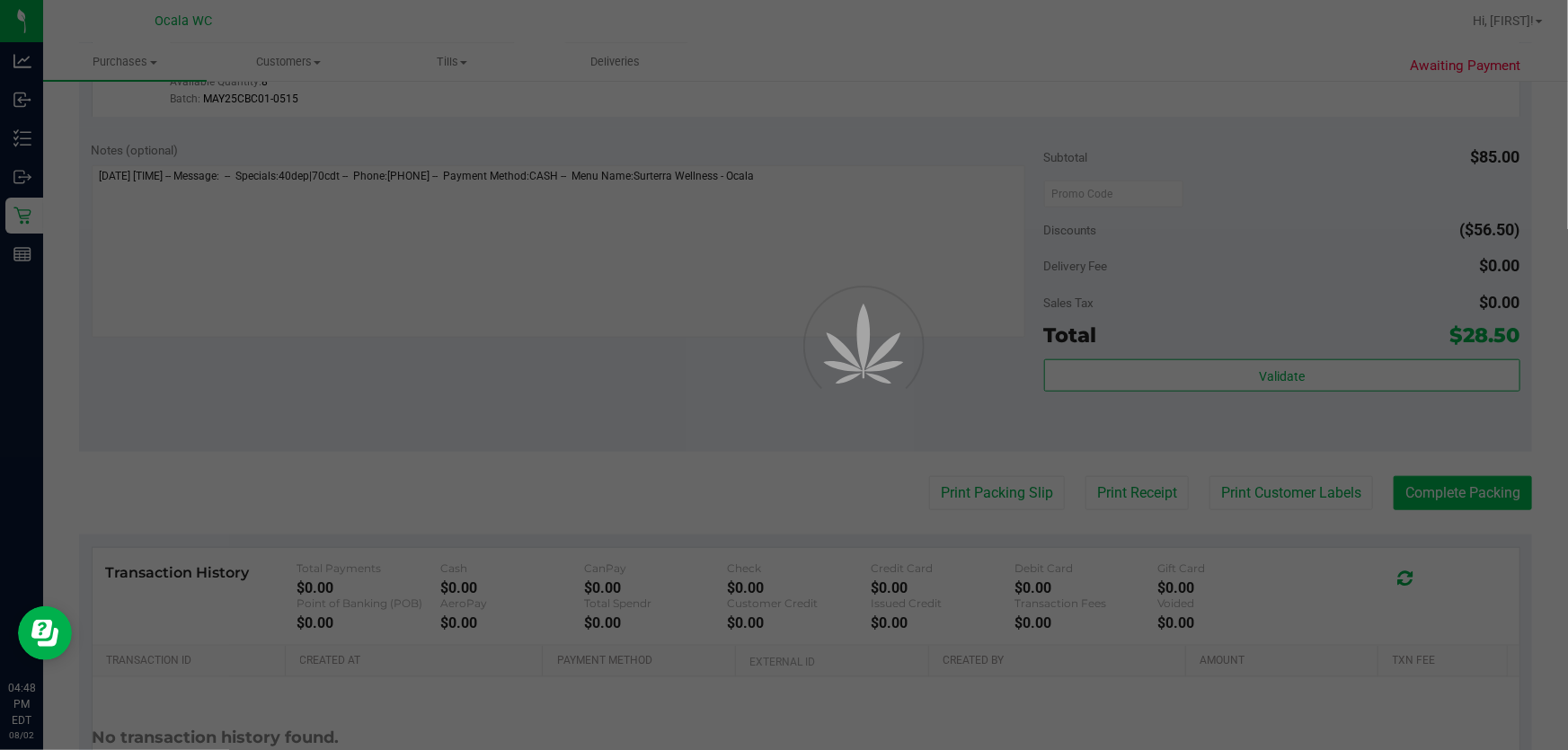 scroll, scrollTop: 0, scrollLeft: 0, axis: both 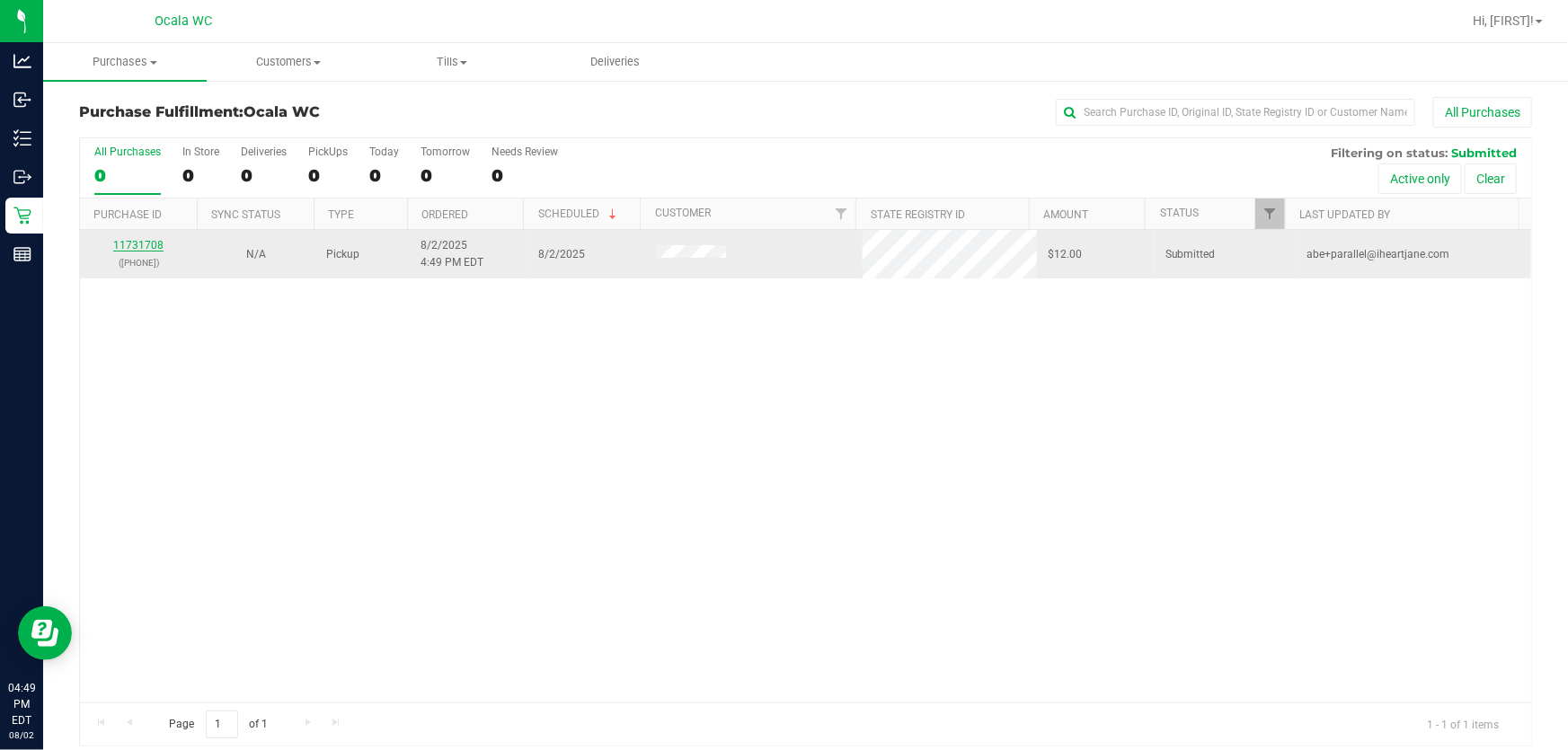 click on "11731708" at bounding box center [138, 245] 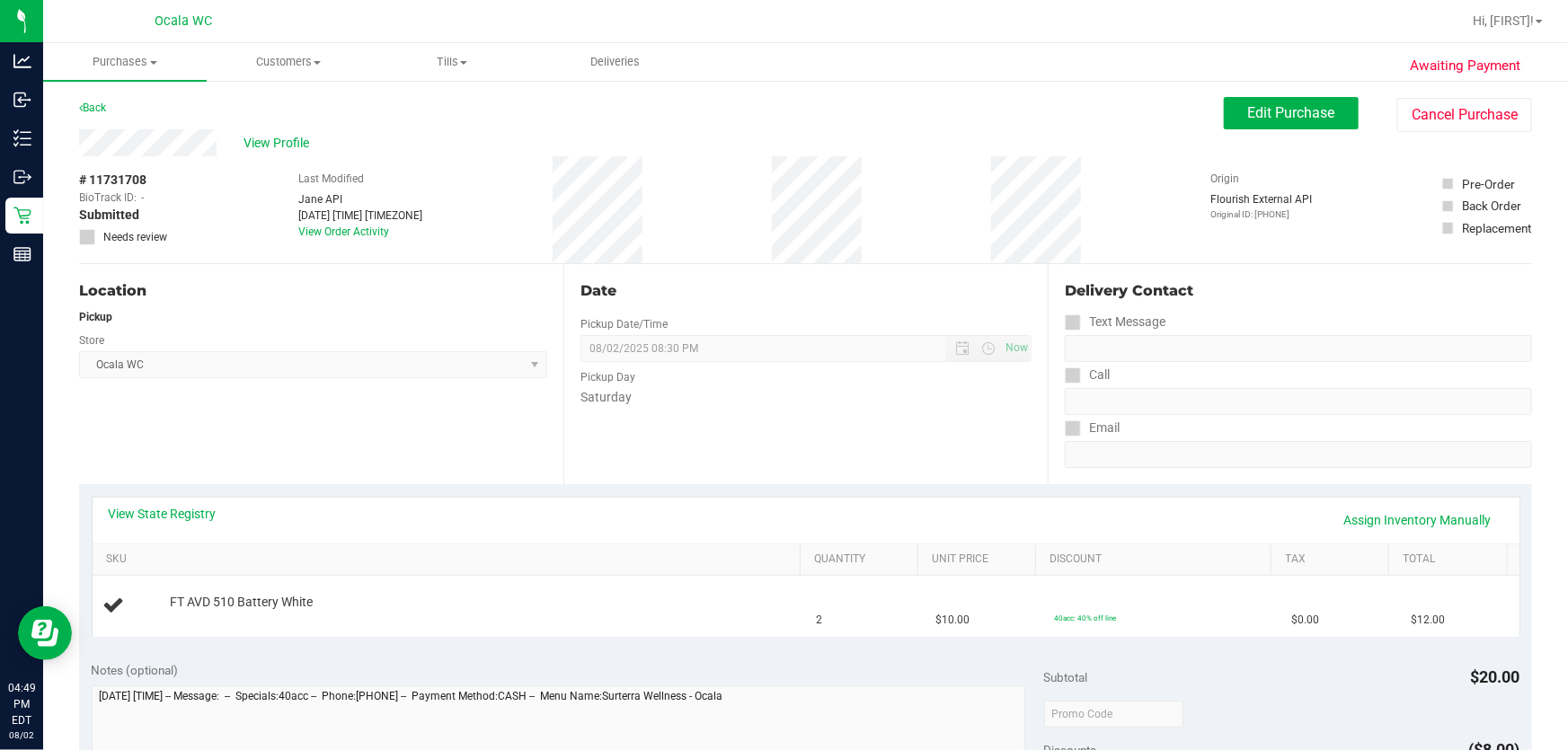 click on "Location
Pickup
Store
Ocala WC Select Store Bonita Springs WC Boynton Beach WC Bradenton WC Brandon WC Brooksville WC Call Center Clermont WC Crestview WC Deerfield Beach WC Delray Beach WC Deltona WC Ft Walton Beach WC Ft. Lauderdale WC Ft. Myers WC Gainesville WC Jax Atlantic WC JAX DC REP Jax WC Key West WC Lakeland WC Largo WC Lehigh Acres DC REP Merritt Island WC Miami 72nd WC Miami Beach WC Miami Dadeland WC Miramar DC REP New Port Richey WC North Palm Beach WC North Port WC Ocala WC Orange Park WC Orlando Colonial WC Orlando DC REP Orlando WC Oviedo WC Palm Bay WC Palm Coast WC Panama City WC Pensacola WC Port Orange WC Port St. Lucie WC Sebring WC South Tampa WC St. Pete WC Summerfield WC Tallahassee DC REP Tallahassee WC Tampa DC Testing Tampa Warehouse Tampa WC TX Austin DC TX Plano Retail Winter Haven WC" at bounding box center [321, 374] 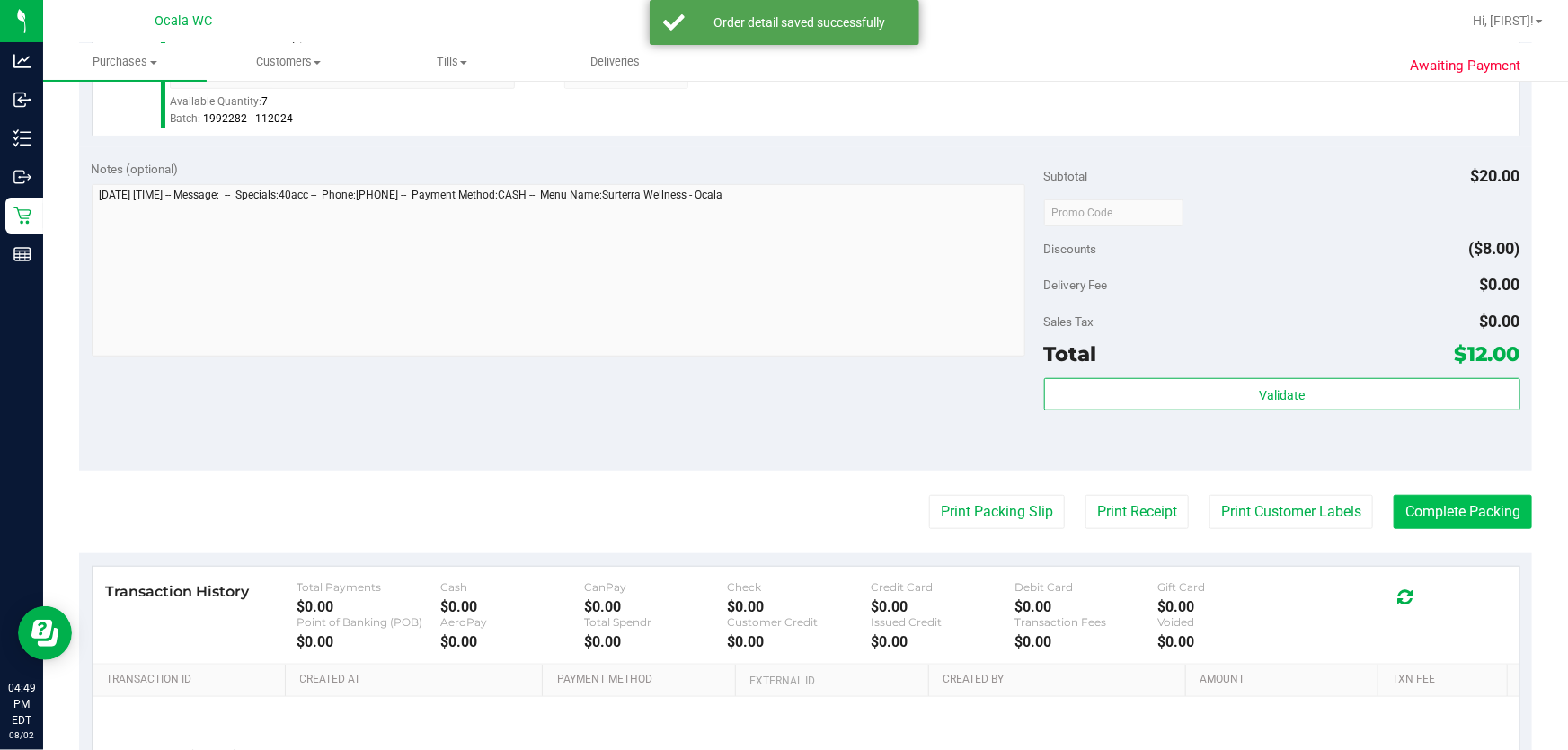 scroll, scrollTop: 716, scrollLeft: 0, axis: vertical 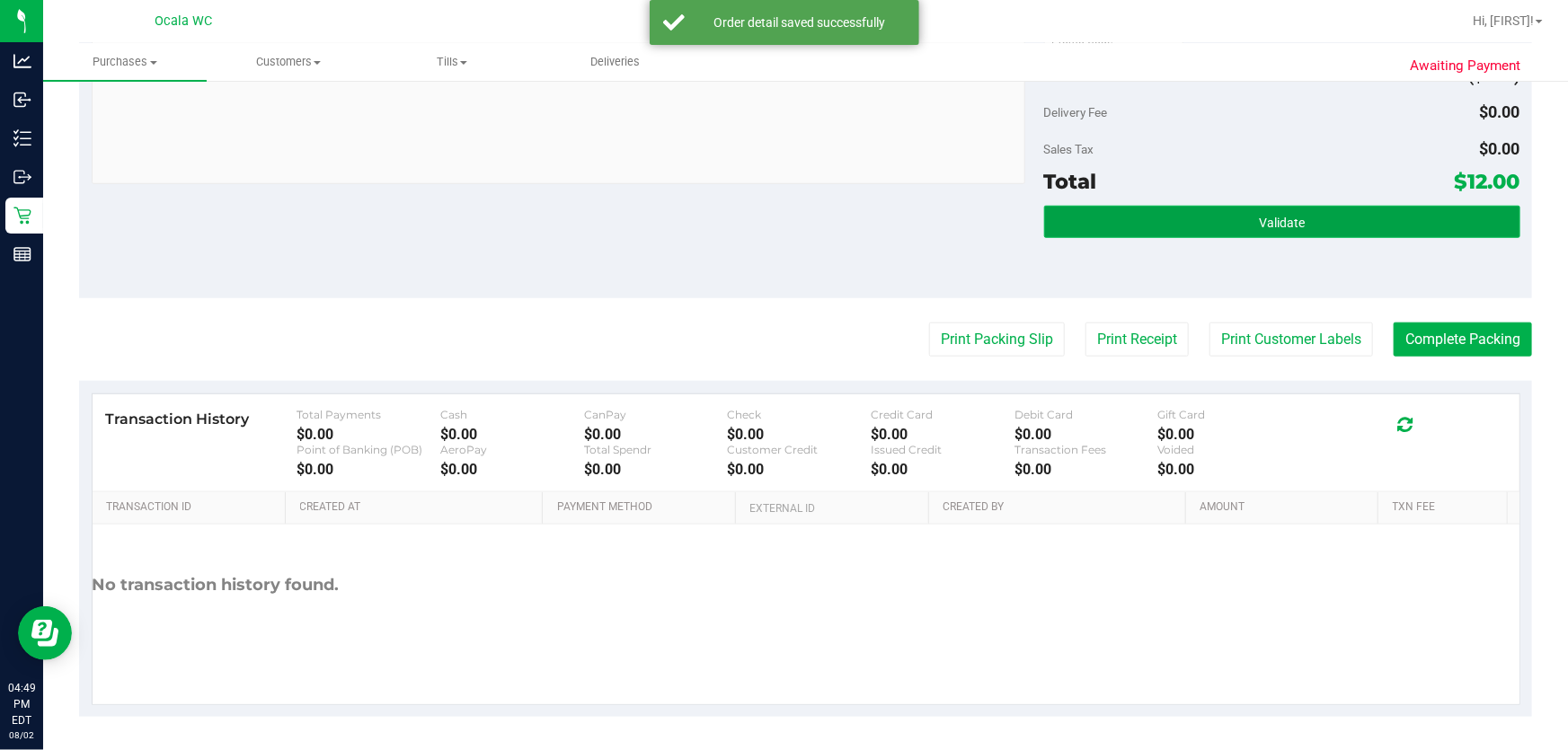 click on "Validate" at bounding box center (1281, 223) 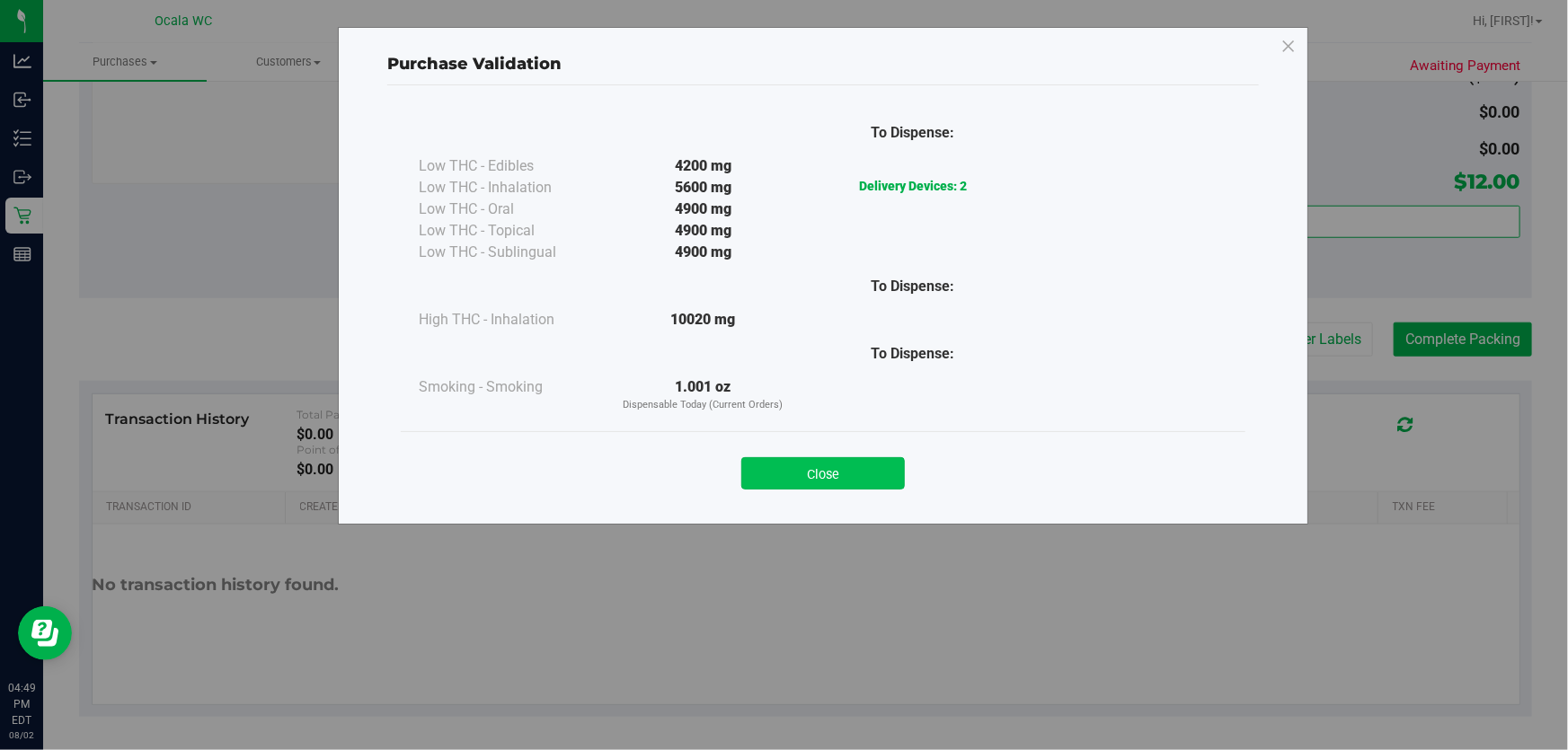 click on "Close" at bounding box center (823, 473) 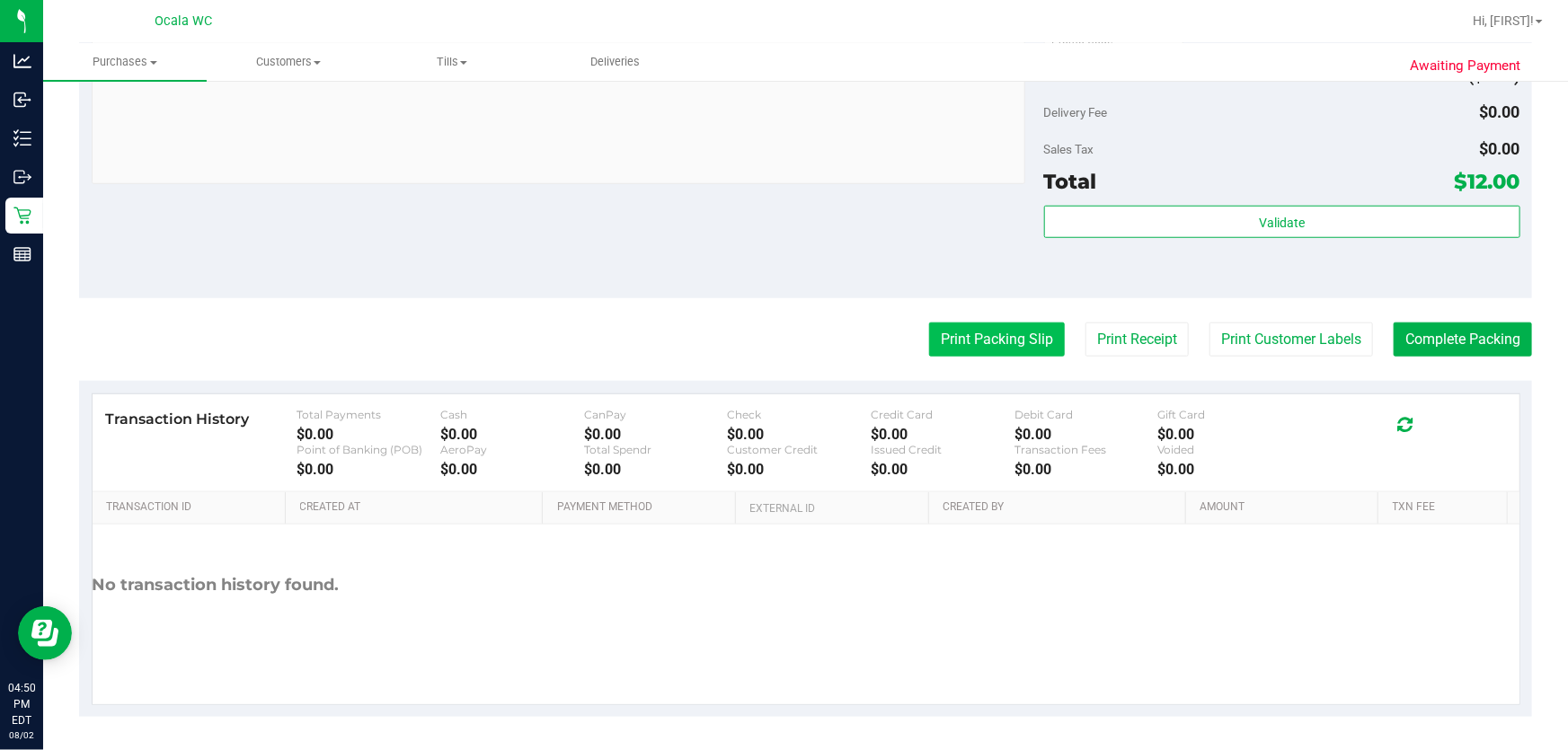 click on "Print Packing Slip" at bounding box center (997, 340) 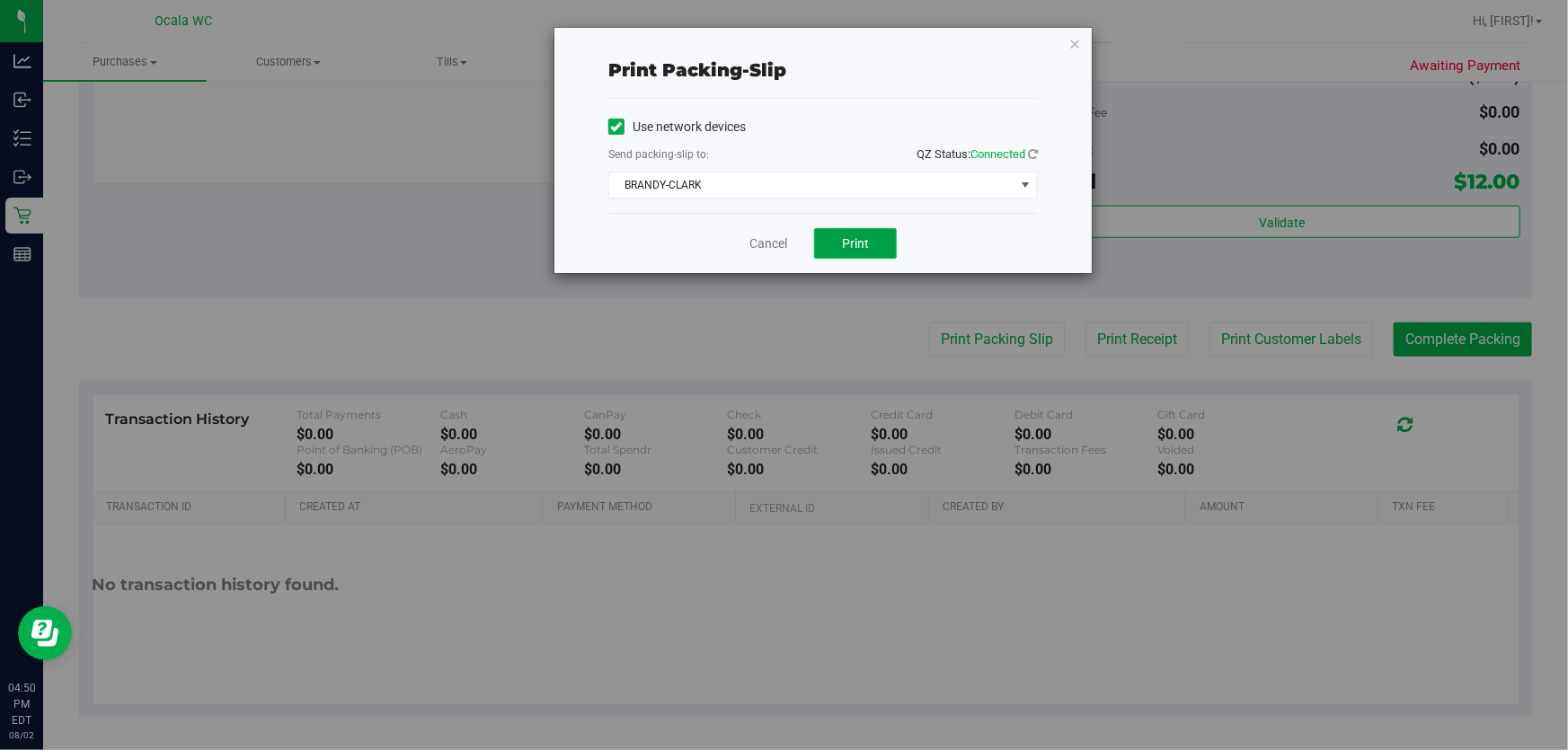 click on "Print" at bounding box center [855, 243] 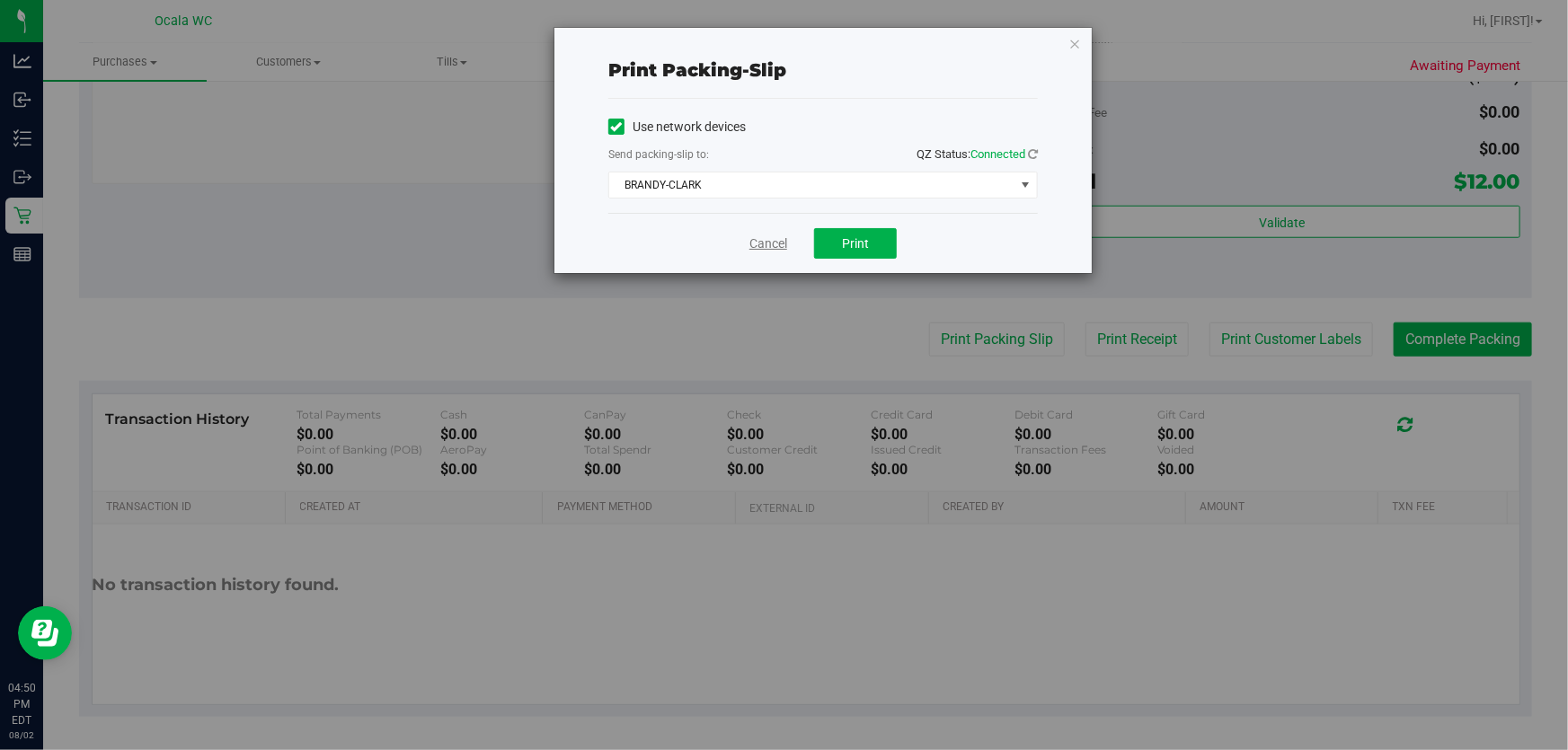 click on "Cancel" at bounding box center [768, 243] 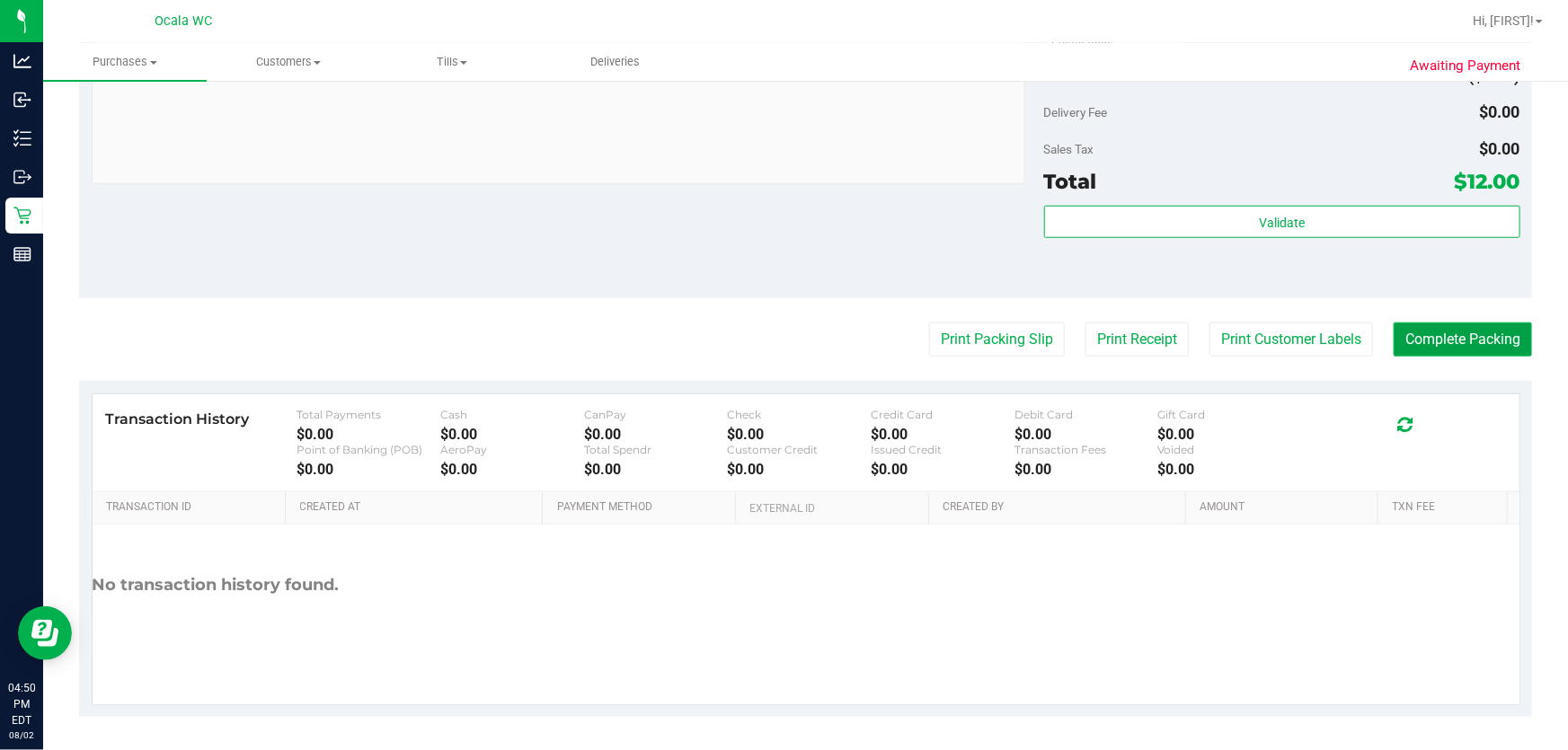 click on "Complete Packing" at bounding box center (1463, 340) 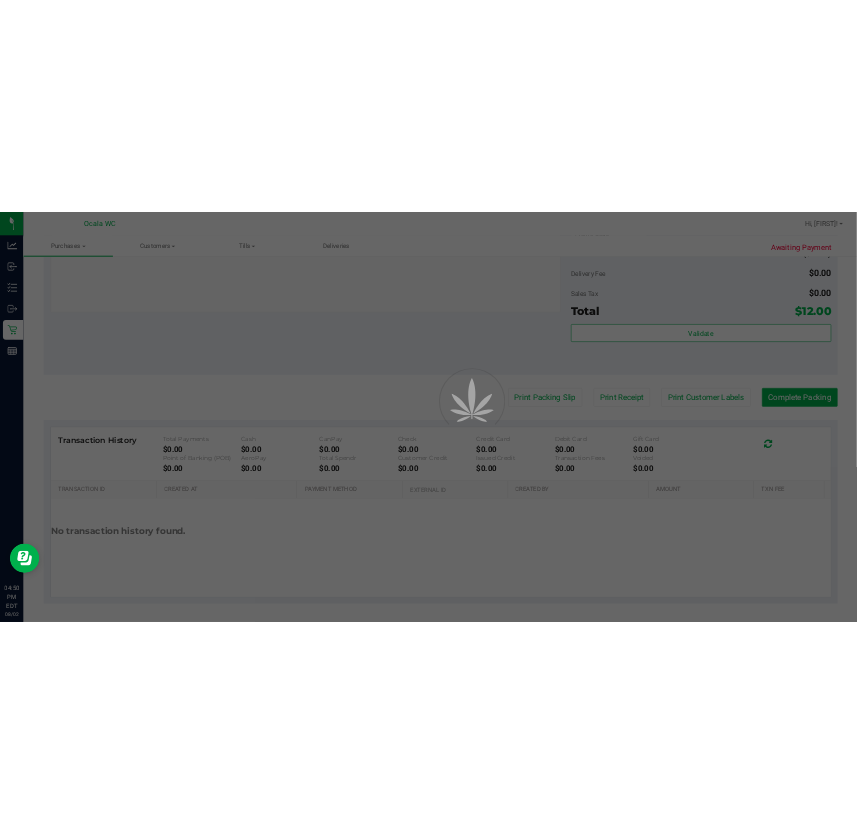 scroll, scrollTop: 0, scrollLeft: 0, axis: both 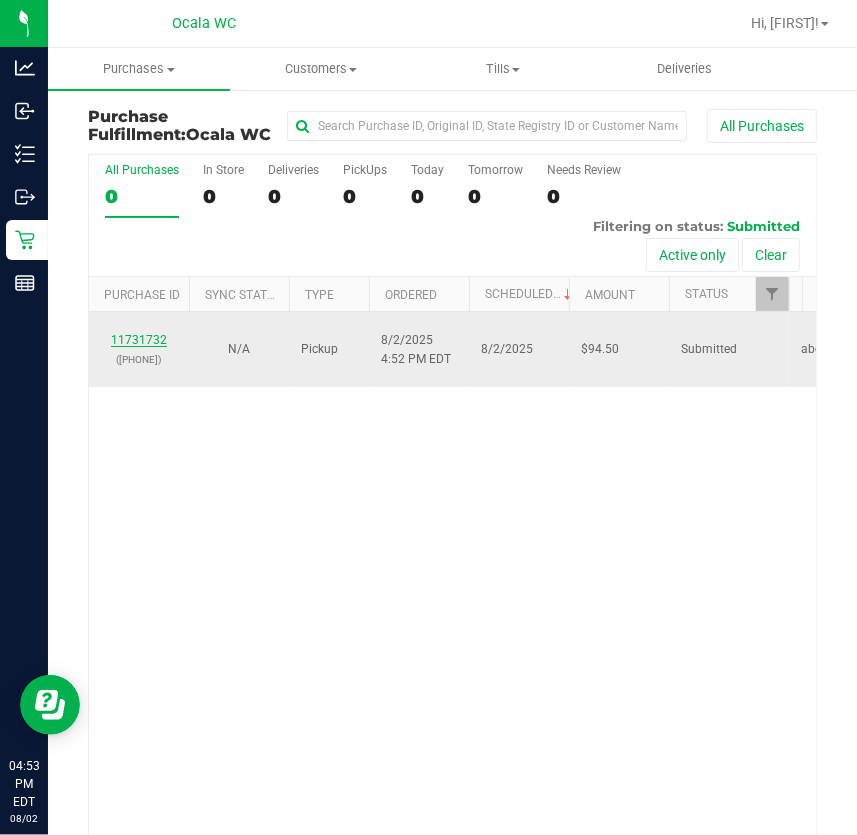 click on "11731732" at bounding box center (139, 340) 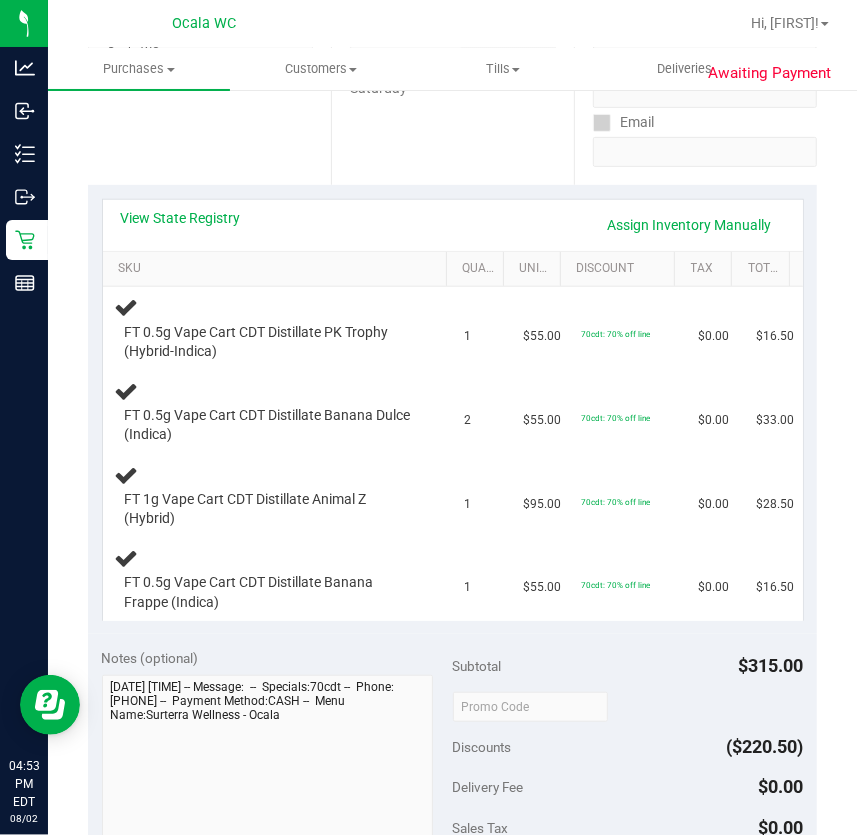 scroll, scrollTop: 363, scrollLeft: 0, axis: vertical 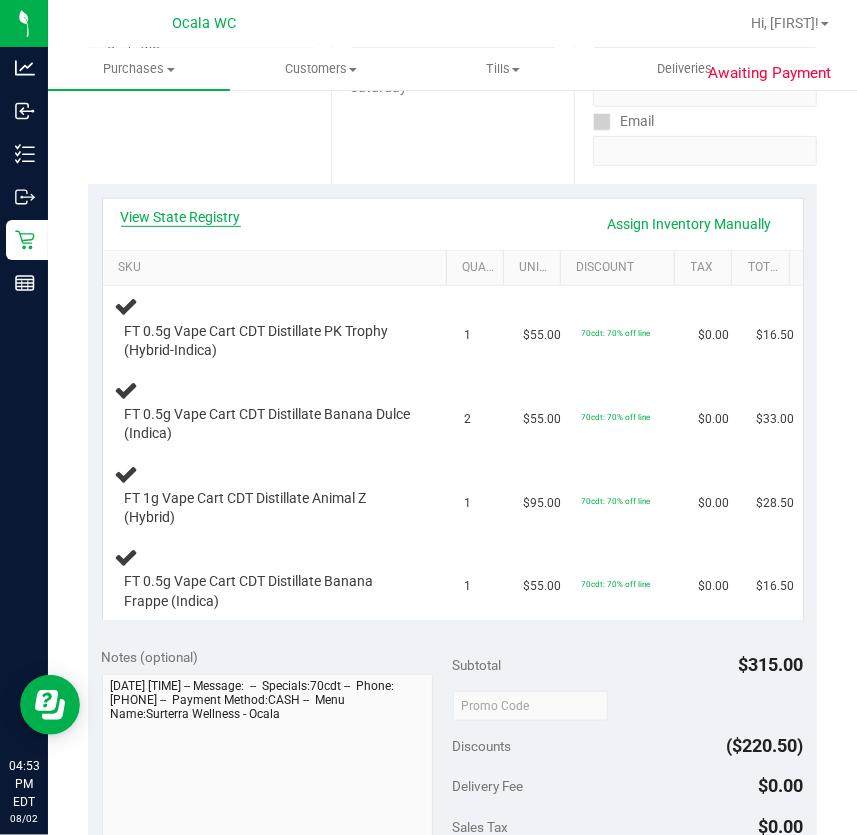 click on "View State Registry" at bounding box center (181, 217) 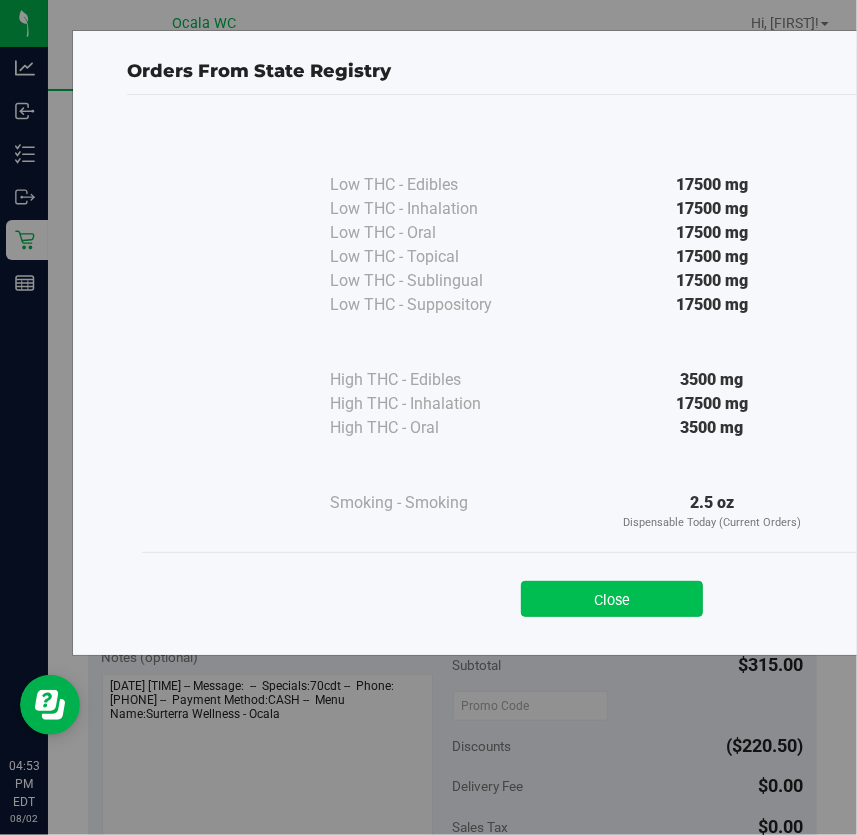 click on "Close" at bounding box center (612, 599) 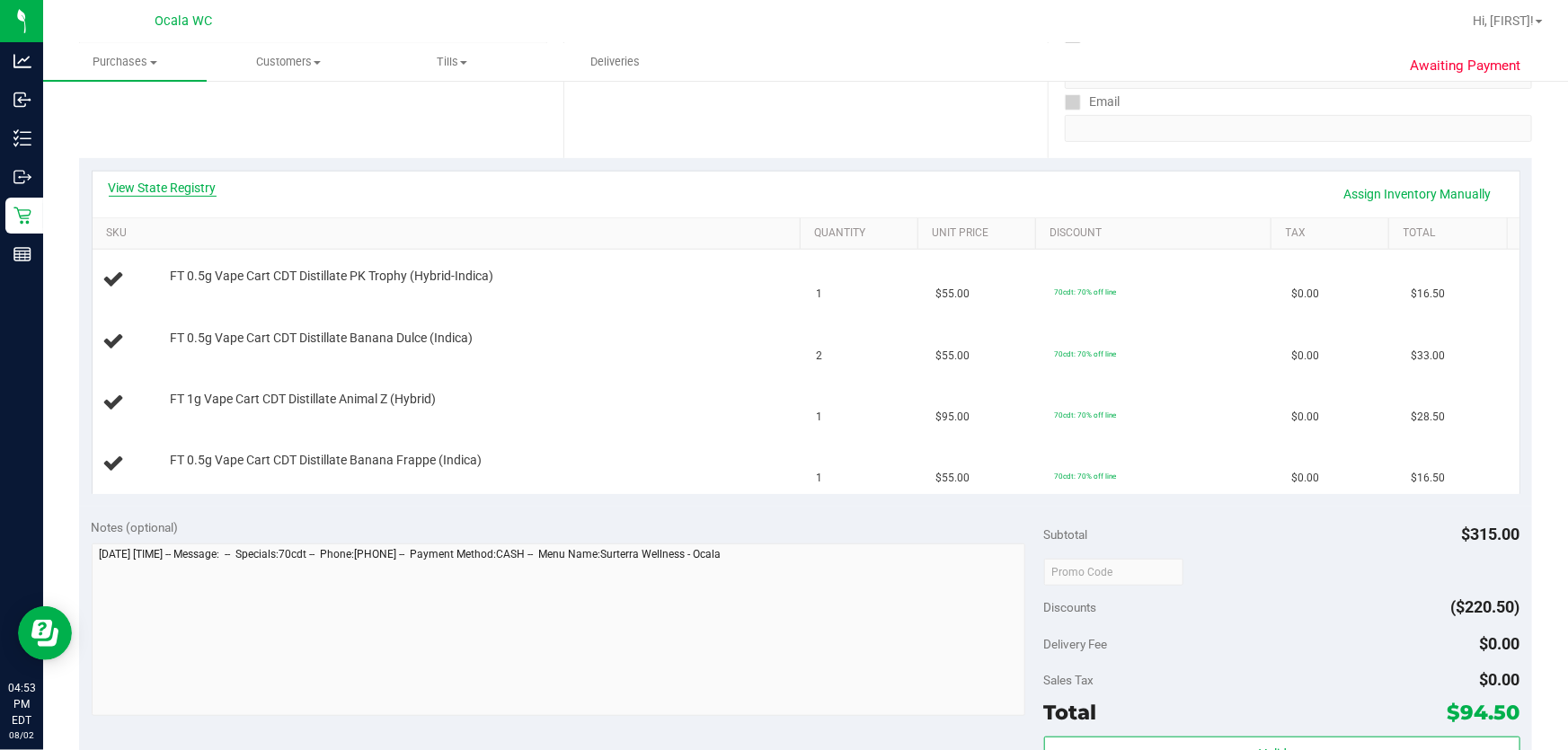 click on "View State Registry" at bounding box center (163, 188) 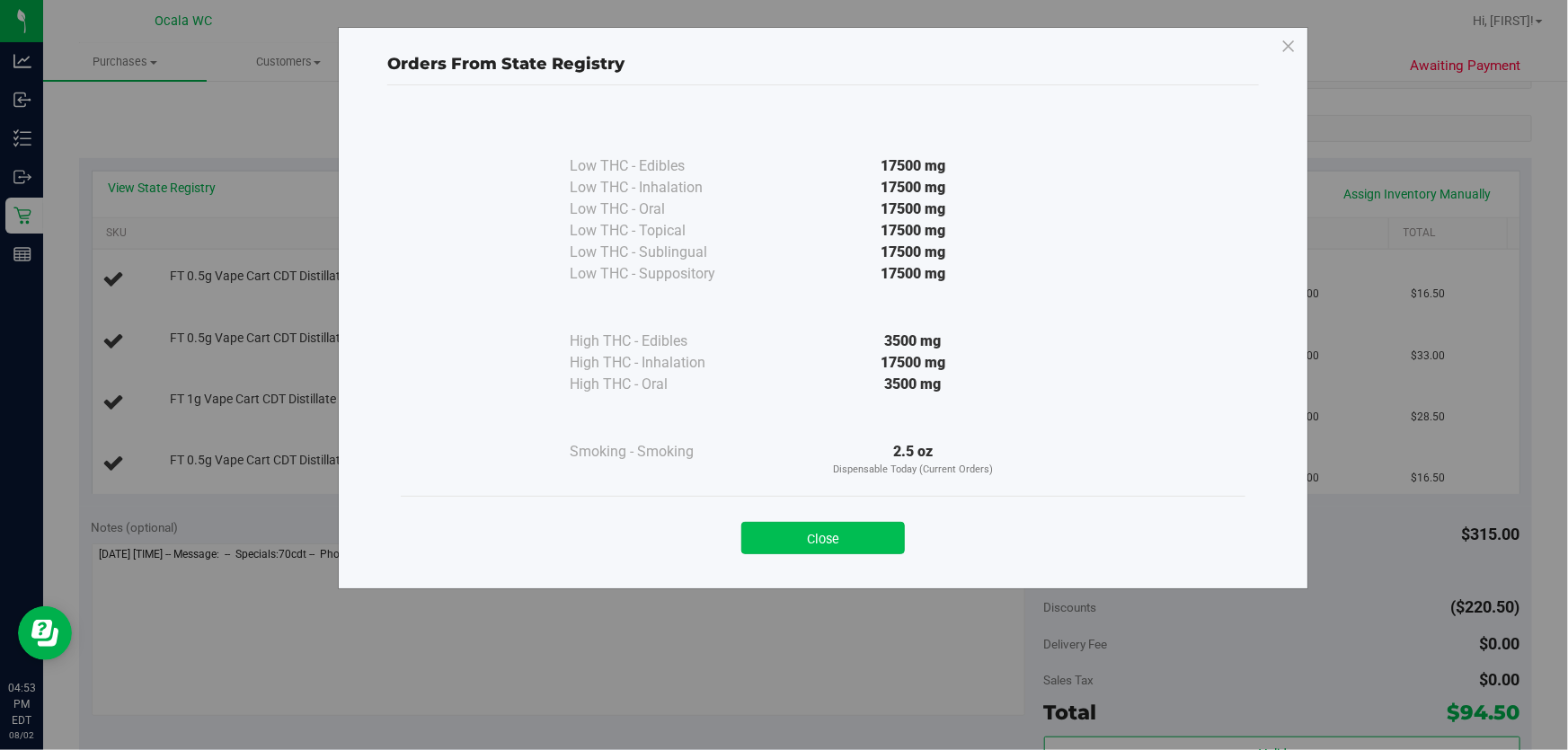 click on "Close" at bounding box center [823, 538] 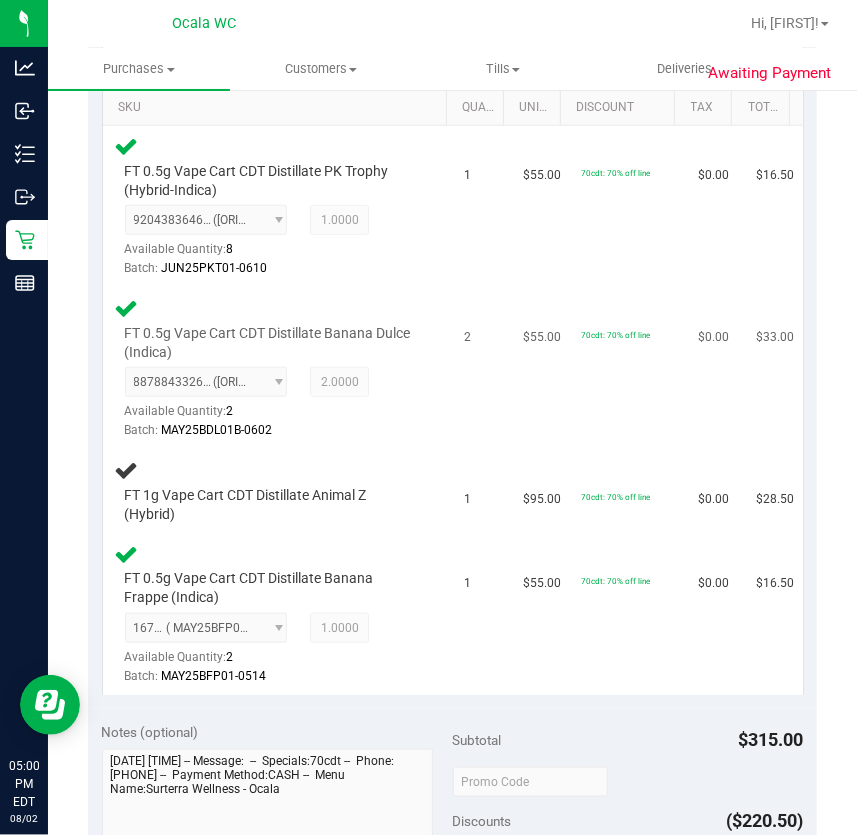 scroll, scrollTop: 727, scrollLeft: 0, axis: vertical 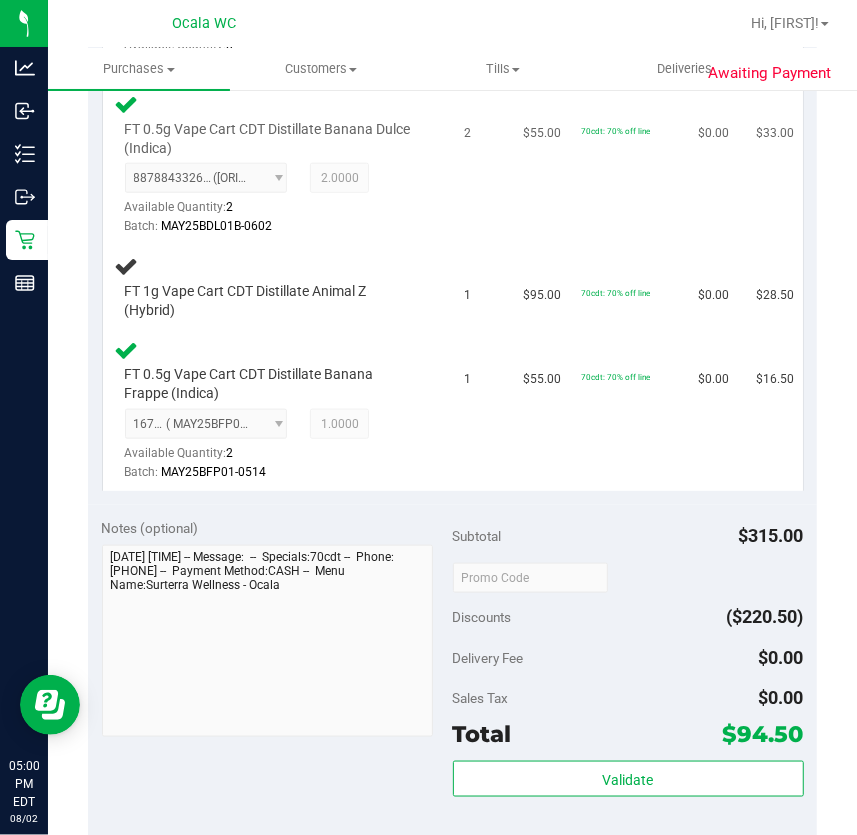 click on "2" at bounding box center [482, 165] 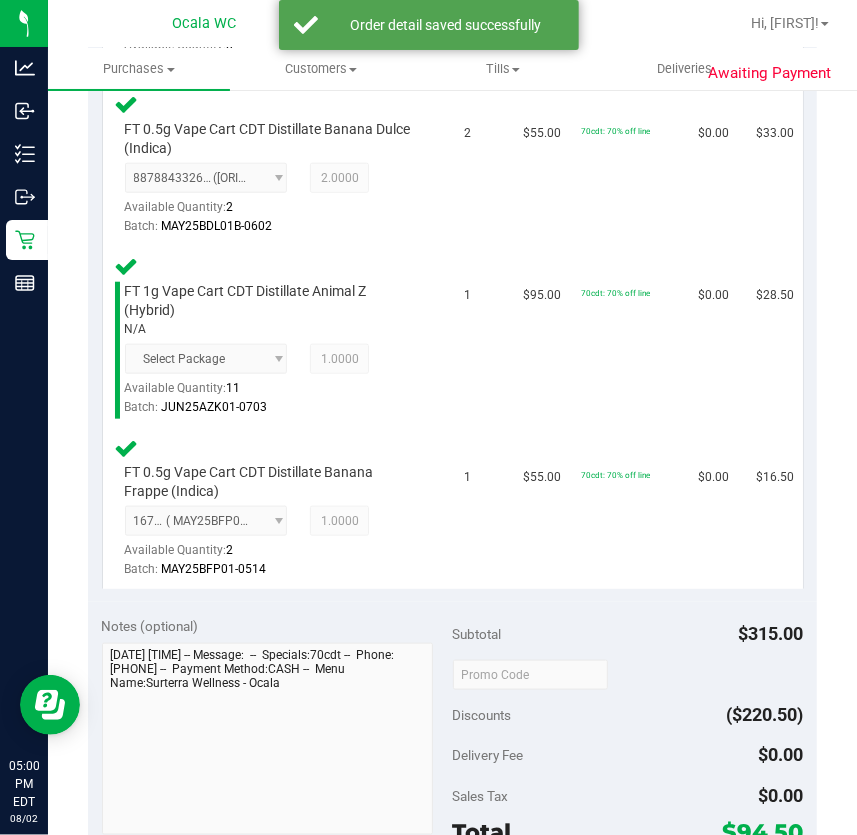 scroll, scrollTop: 1181, scrollLeft: 0, axis: vertical 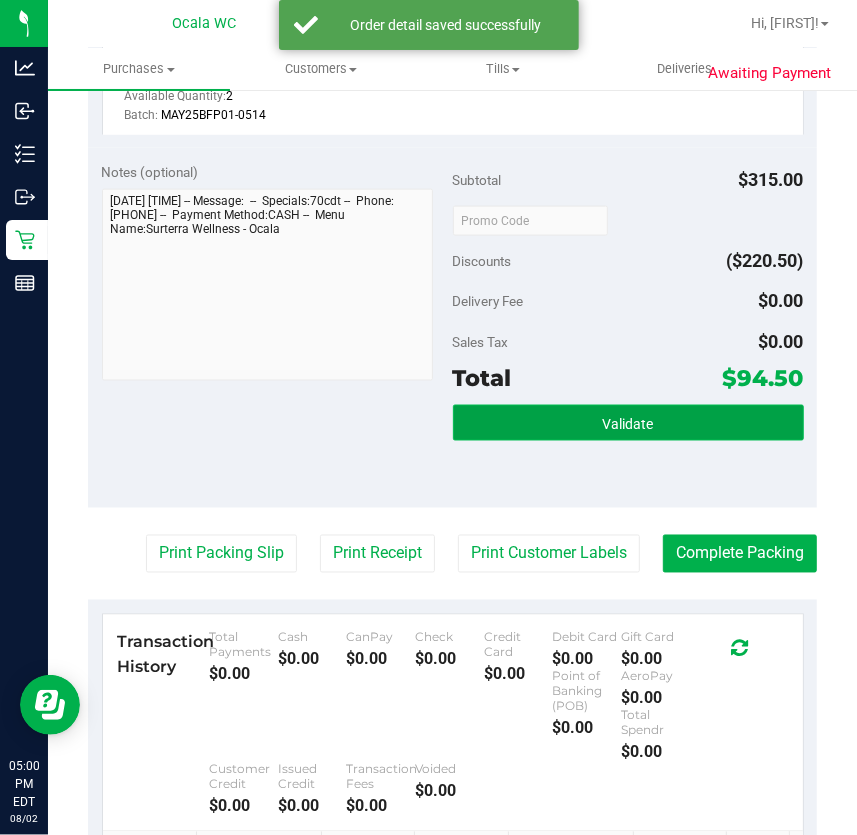 click on "Validate" at bounding box center [628, 424] 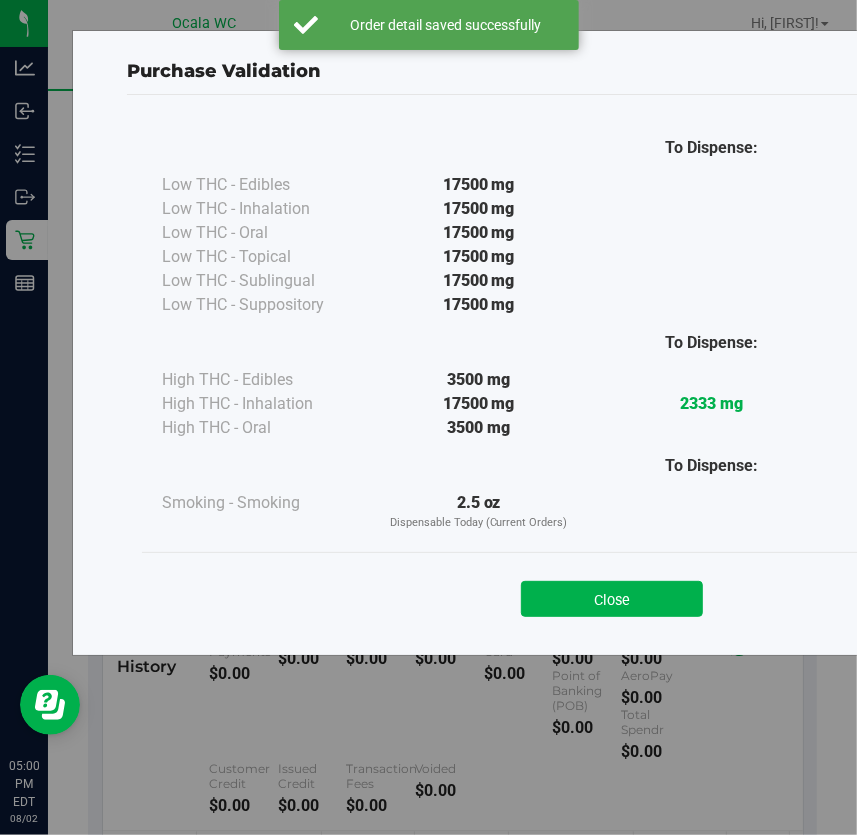 click on "Close" at bounding box center [612, 599] 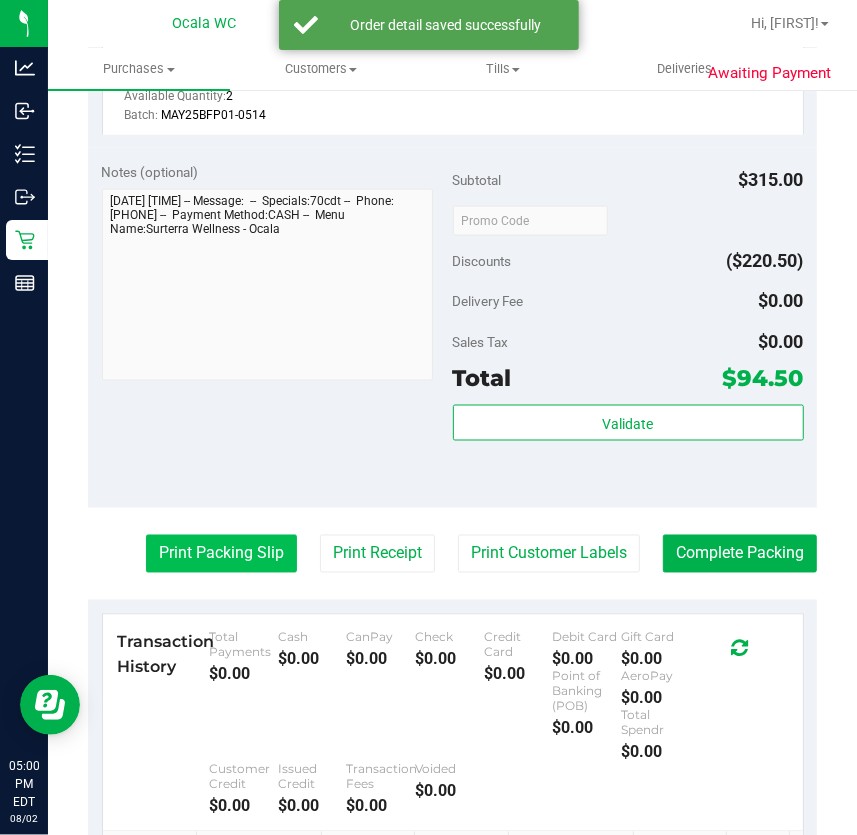 click on "Print Packing Slip" at bounding box center [221, 554] 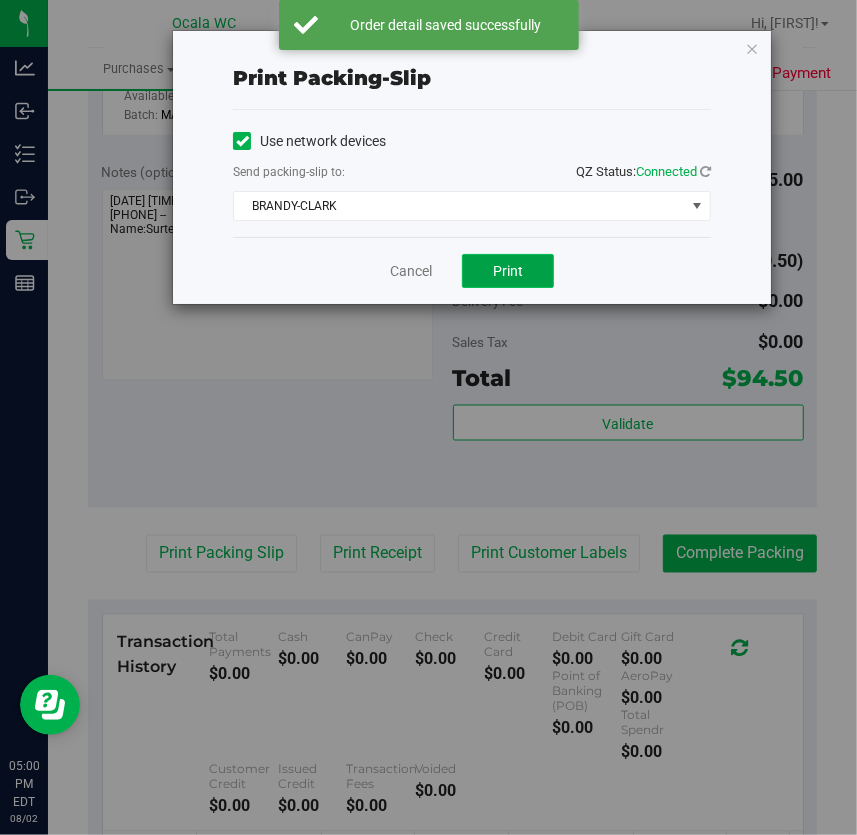 click on "Print" at bounding box center [508, 271] 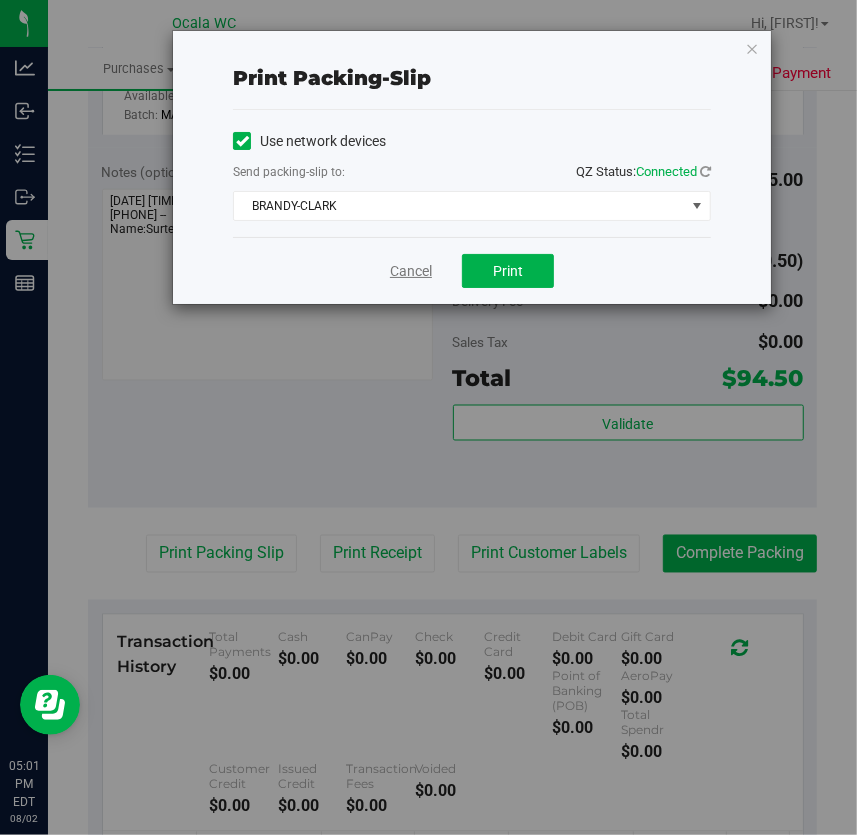 click on "Cancel" at bounding box center (411, 271) 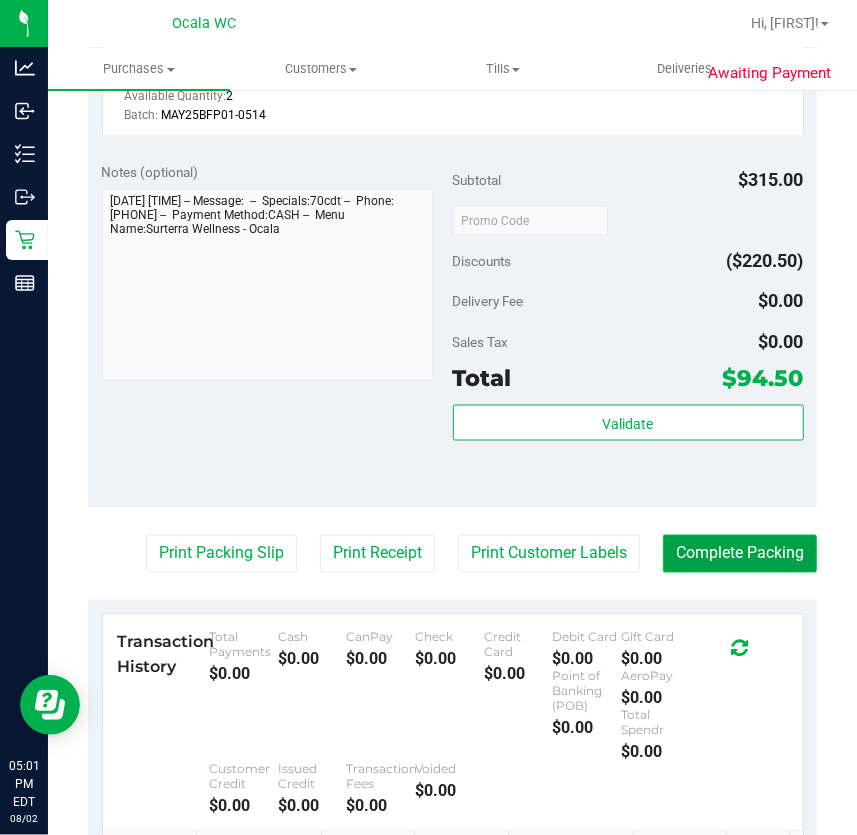 click on "Complete Packing" at bounding box center (740, 554) 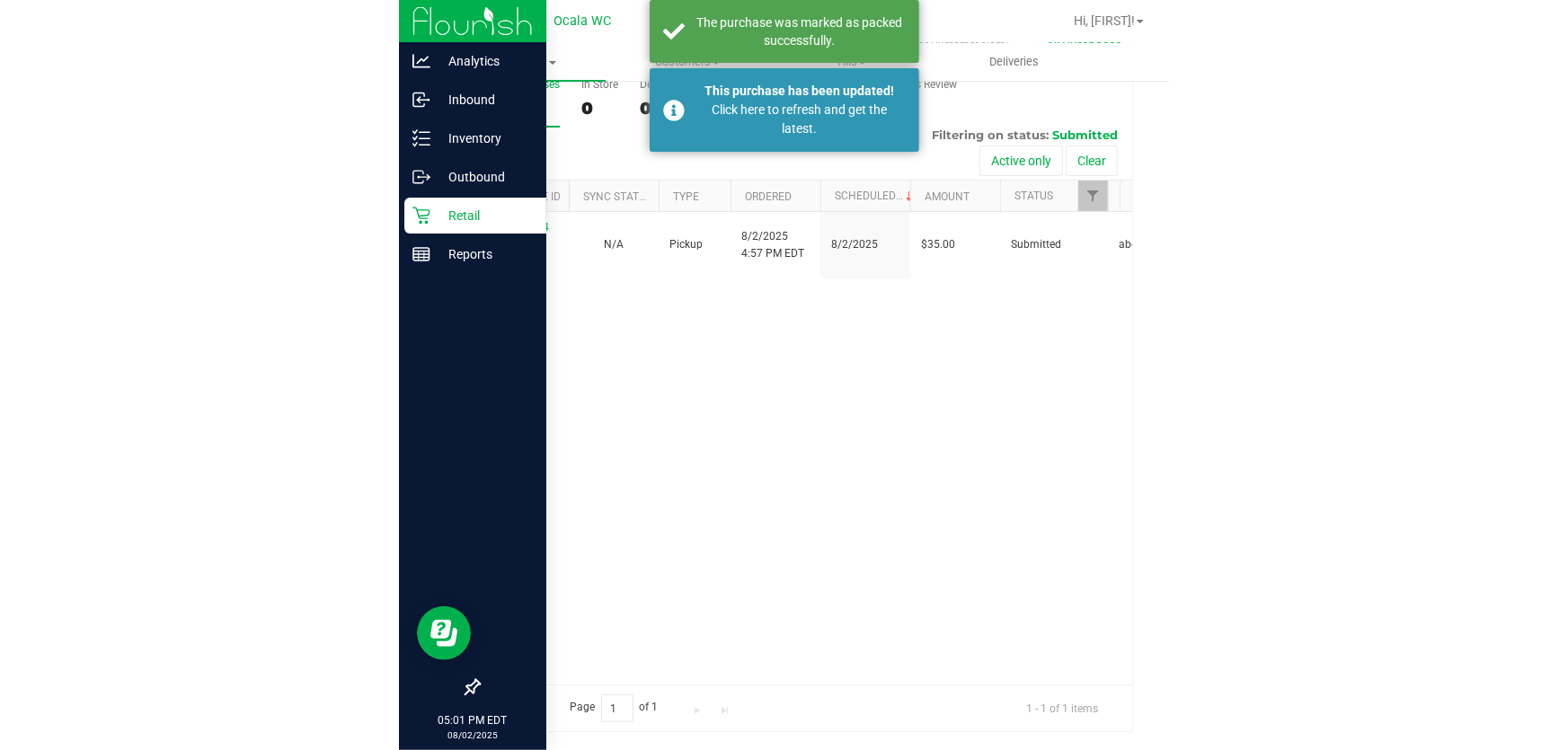scroll, scrollTop: 0, scrollLeft: 0, axis: both 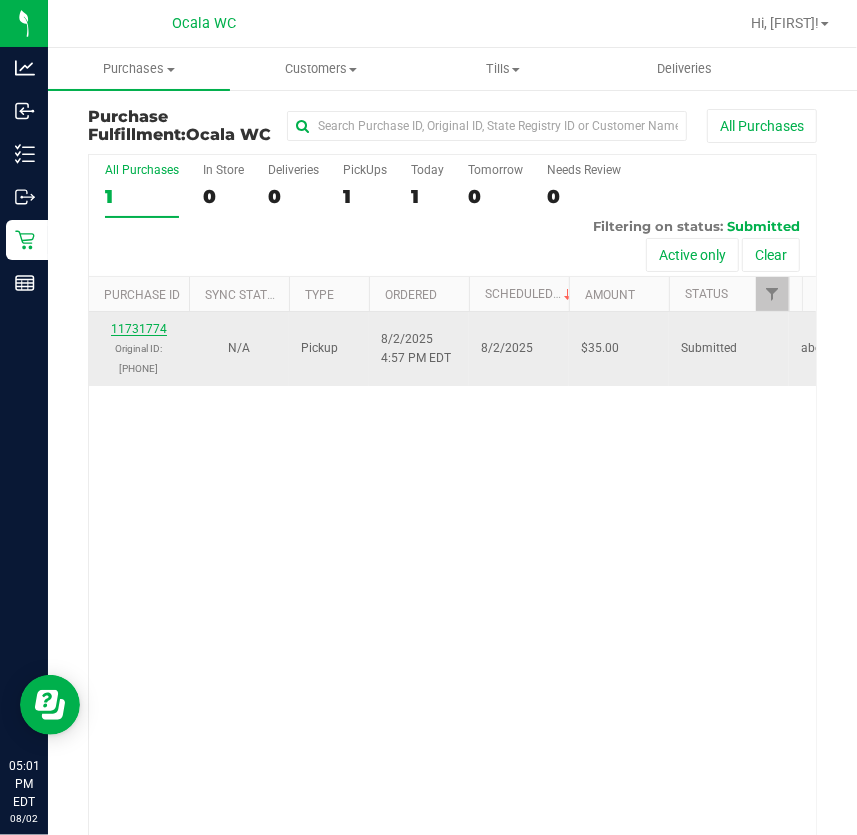 click on "11731774" at bounding box center (139, 329) 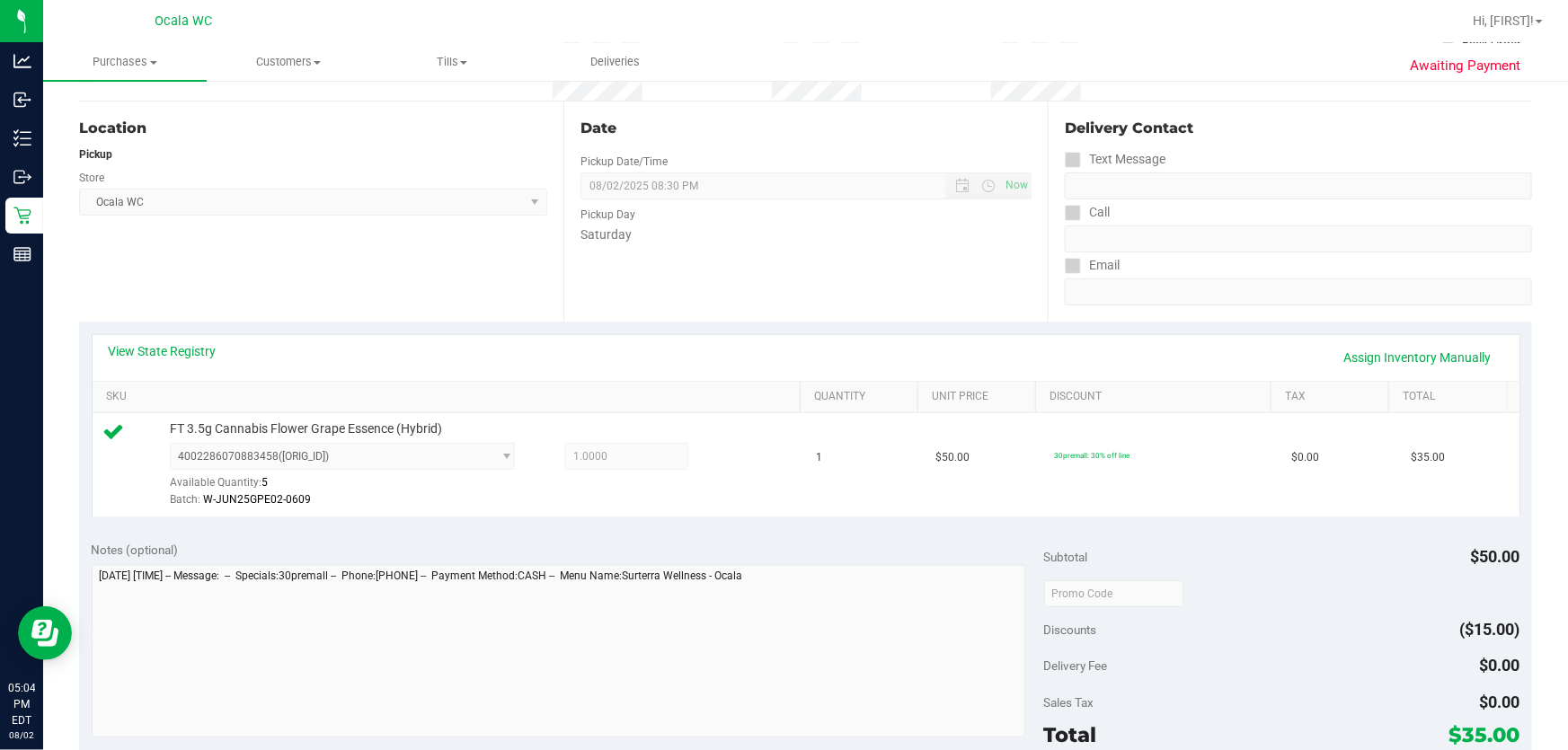 scroll, scrollTop: 653, scrollLeft: 0, axis: vertical 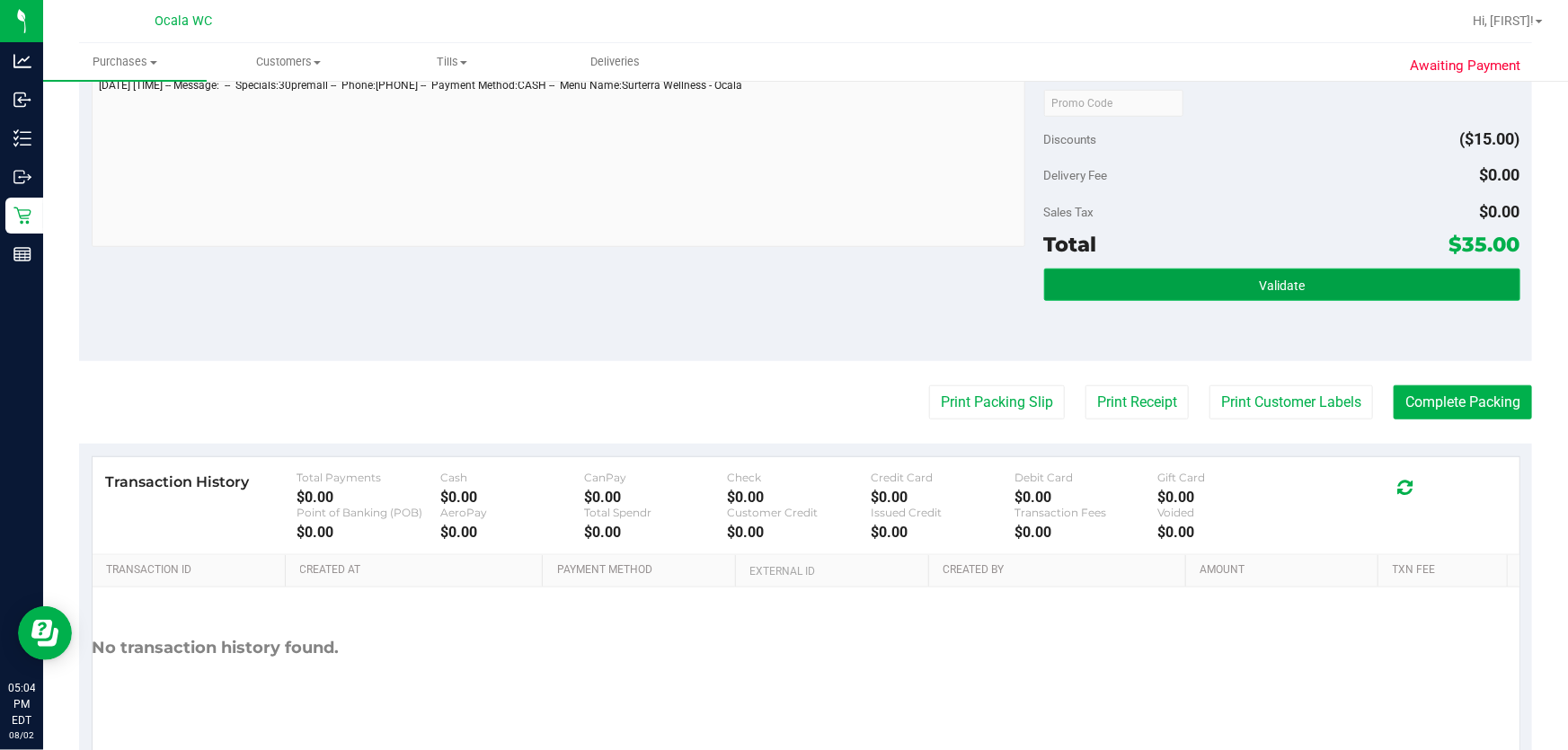 click on "Validate" at bounding box center (1281, 286) 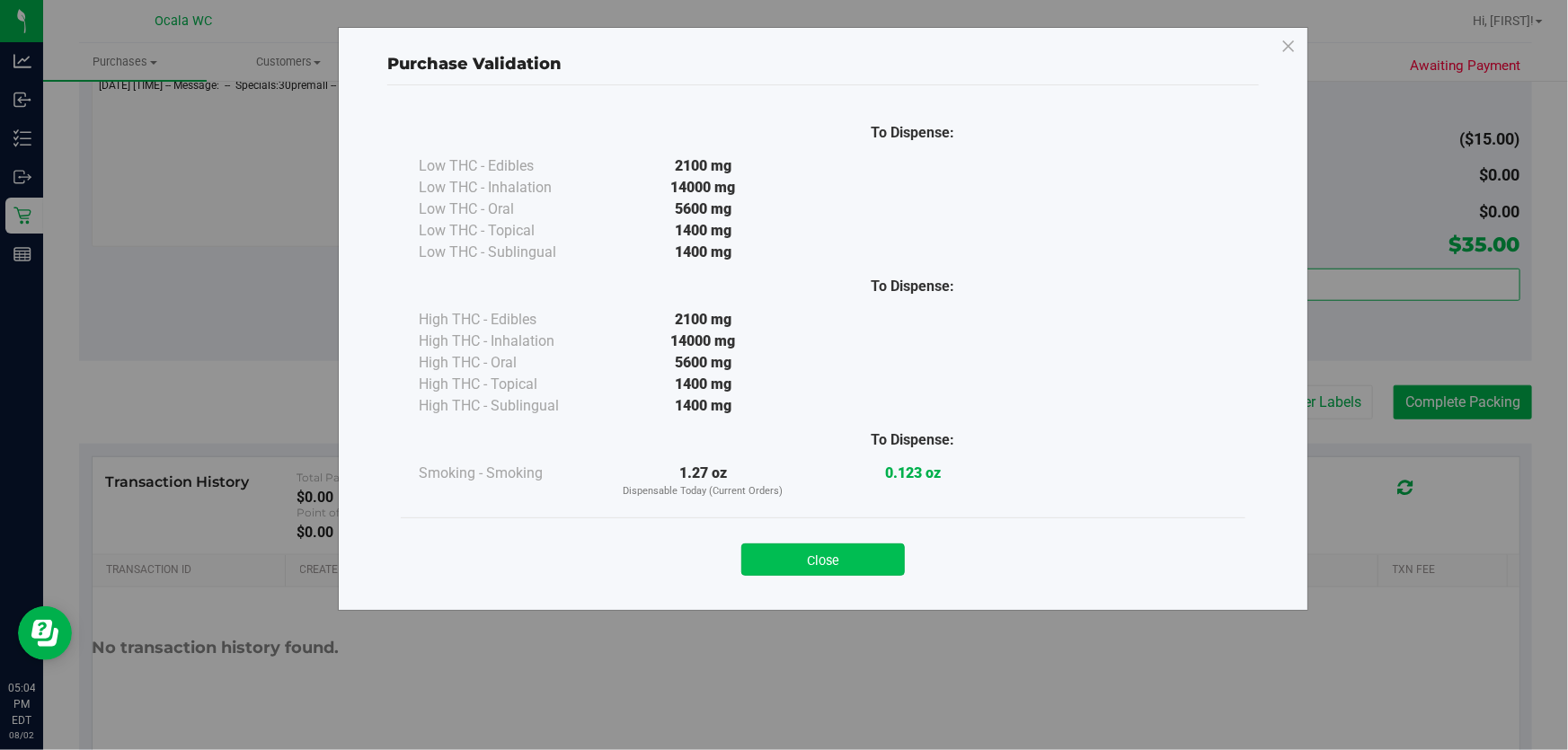 click on "Close" at bounding box center [823, 560] 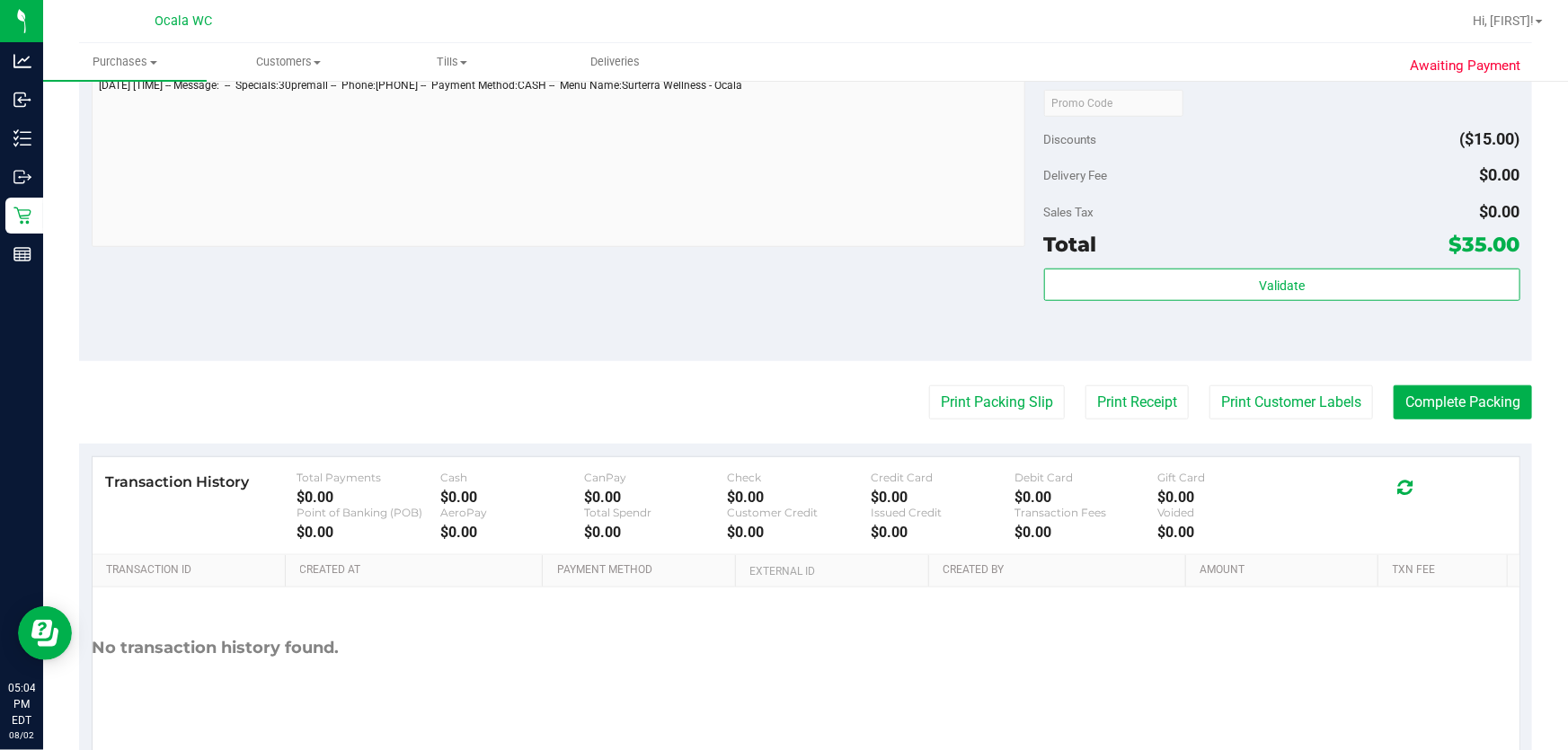 click on "Back
Edit Purchase
Cancel Purchase
View Profile
# 11731774
BioTrack ID:
-
Submitted
Needs review
Last Modified
[FIRST] [LAST]
[DATE] [TIME] [TIMEZONE]" at bounding box center (805, 111) 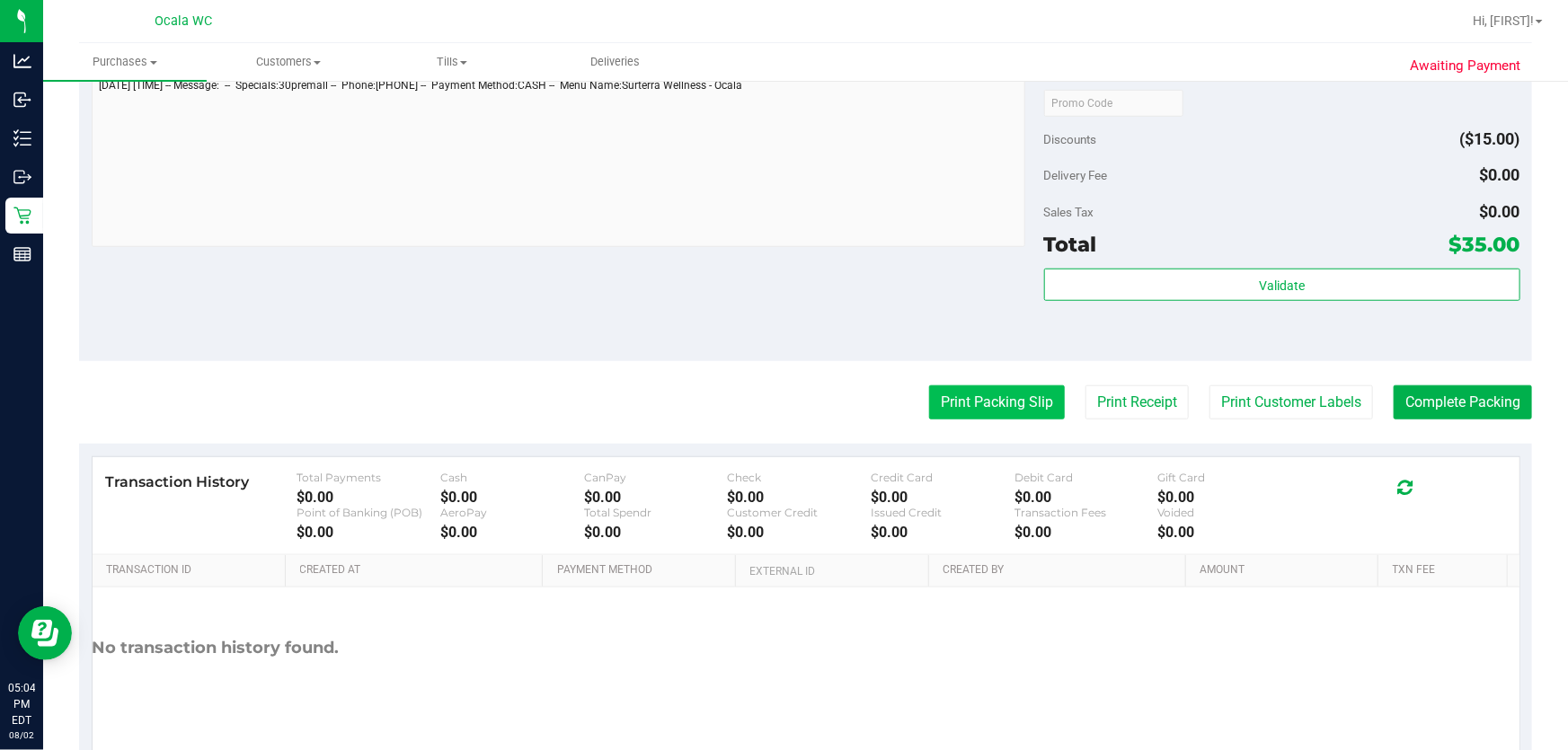 click on "Print Packing Slip" at bounding box center (997, 402) 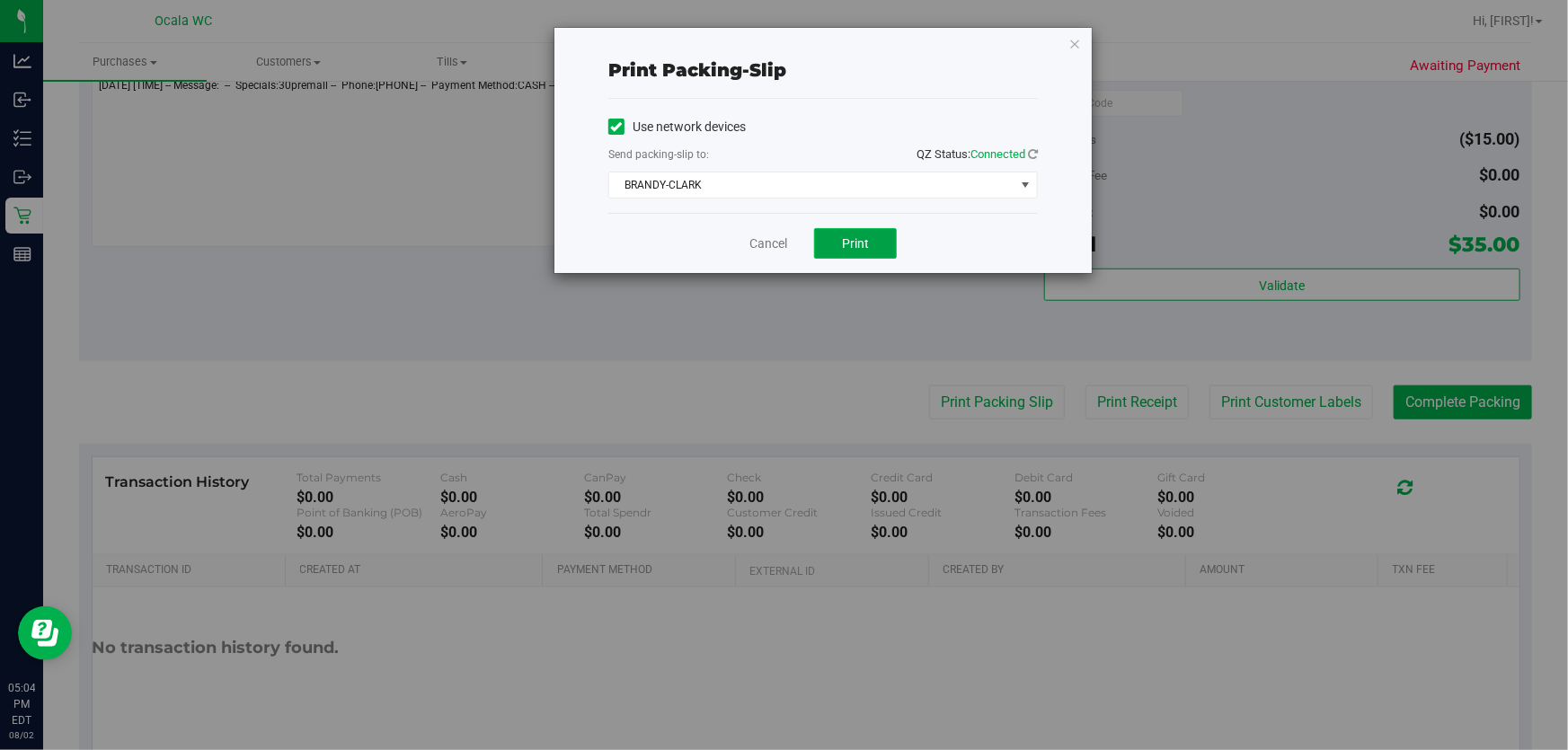 click on "Print" at bounding box center (855, 243) 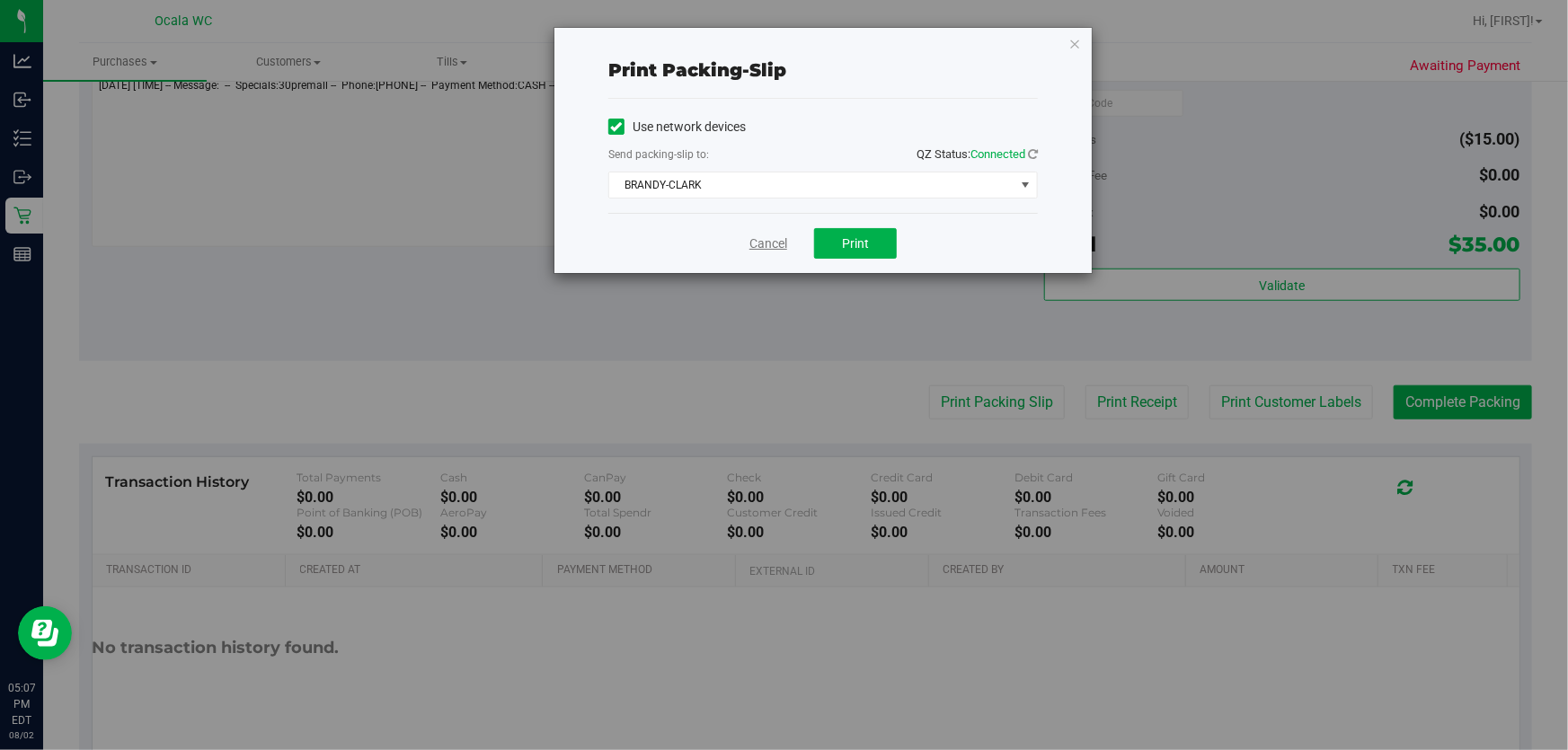 click on "Cancel" at bounding box center (768, 243) 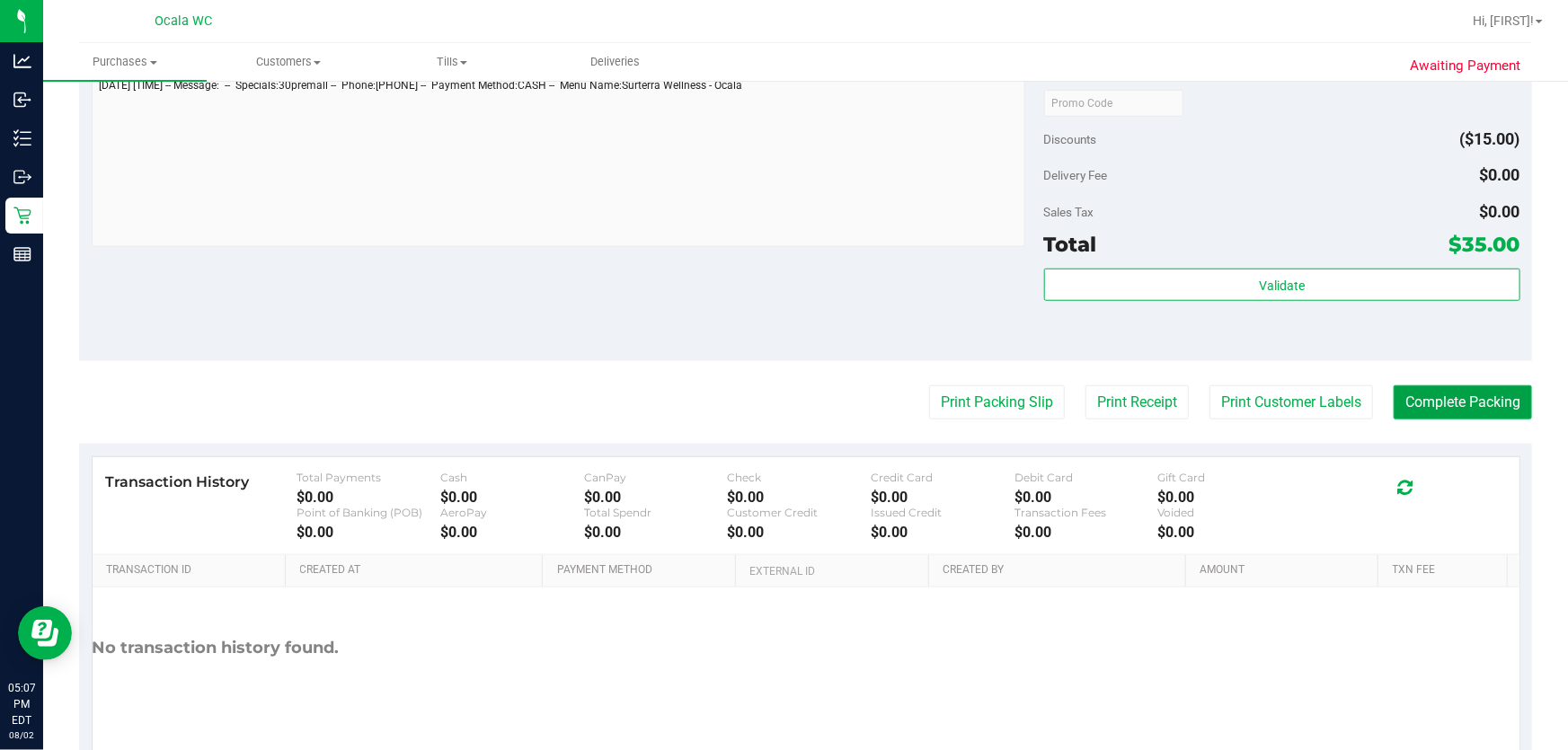 click on "Complete Packing" at bounding box center (1463, 402) 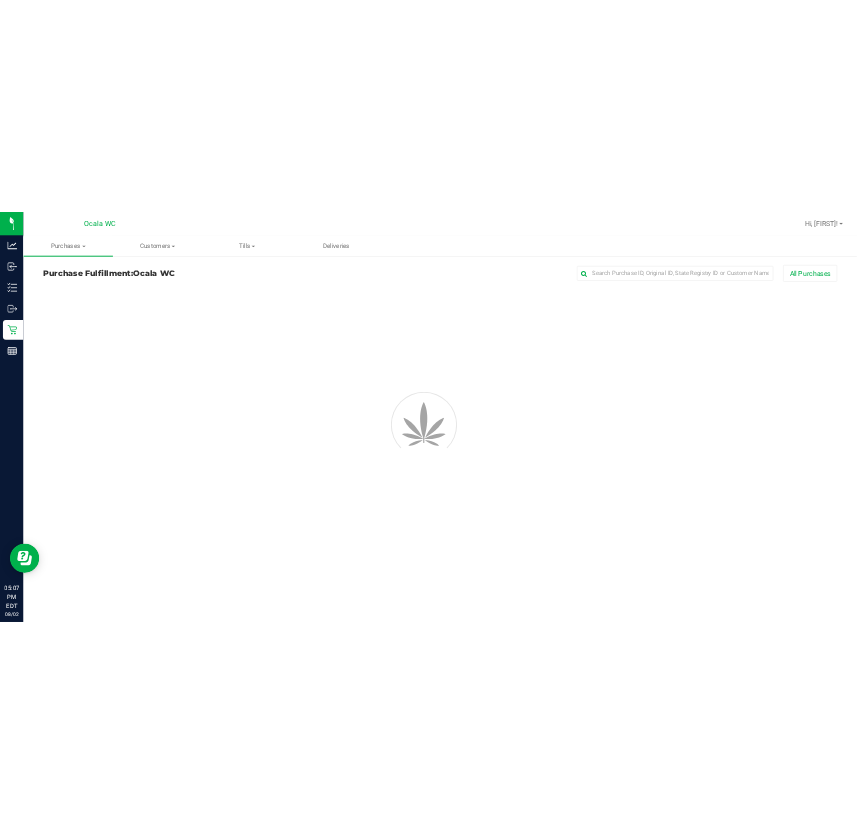 scroll, scrollTop: 0, scrollLeft: 0, axis: both 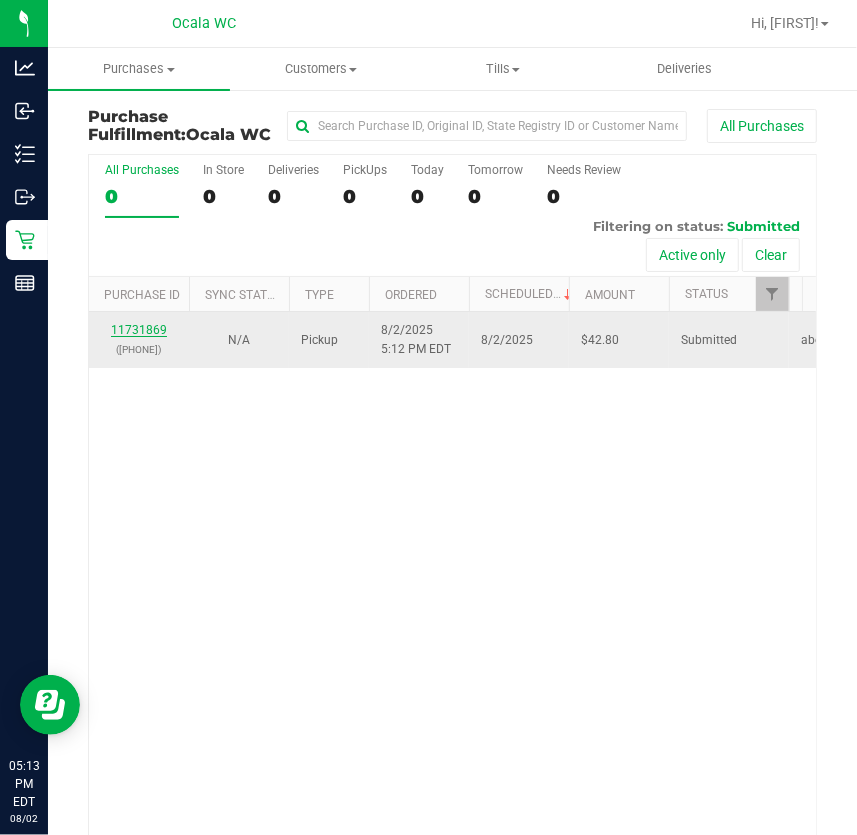 click on "11731869" at bounding box center [139, 330] 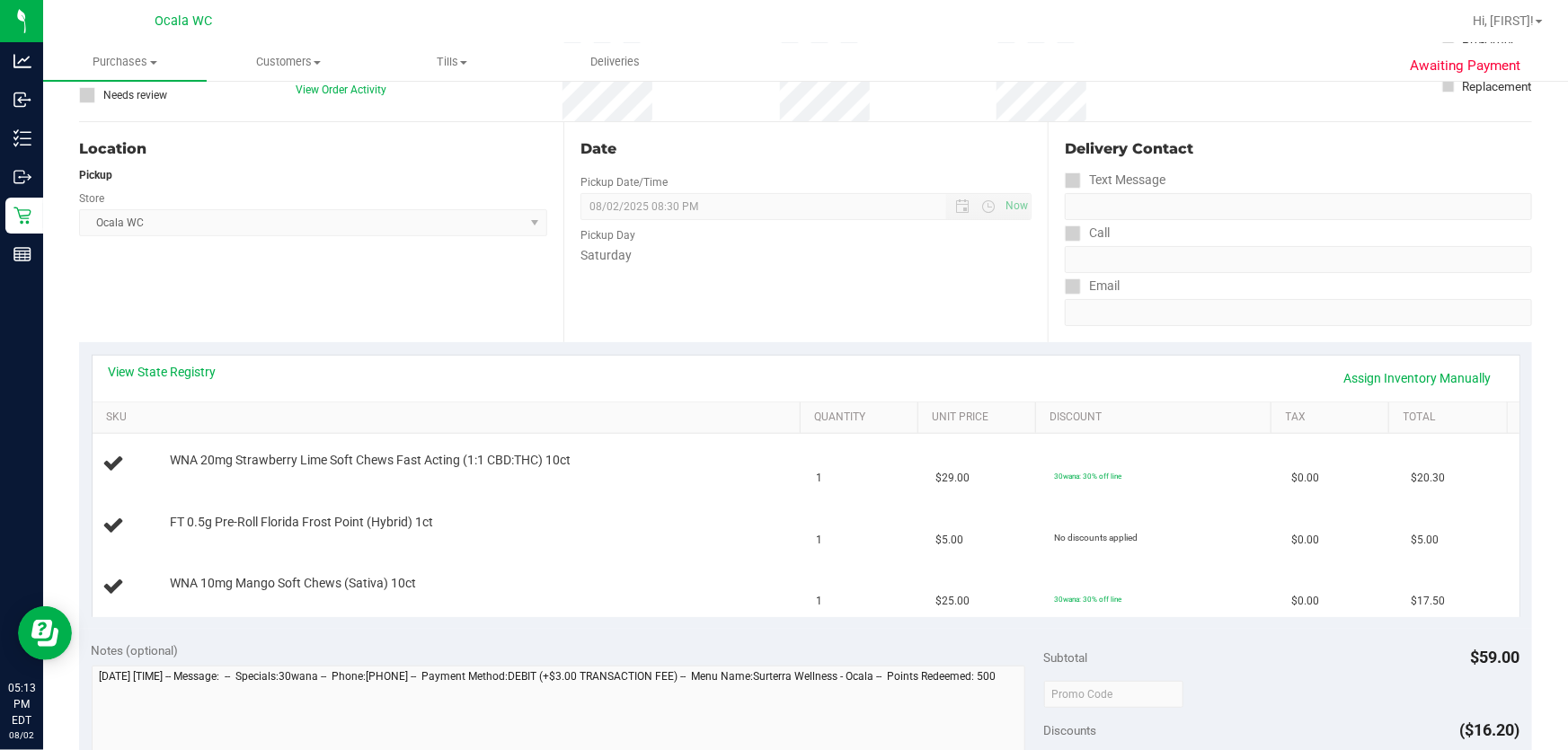 scroll, scrollTop: 0, scrollLeft: 0, axis: both 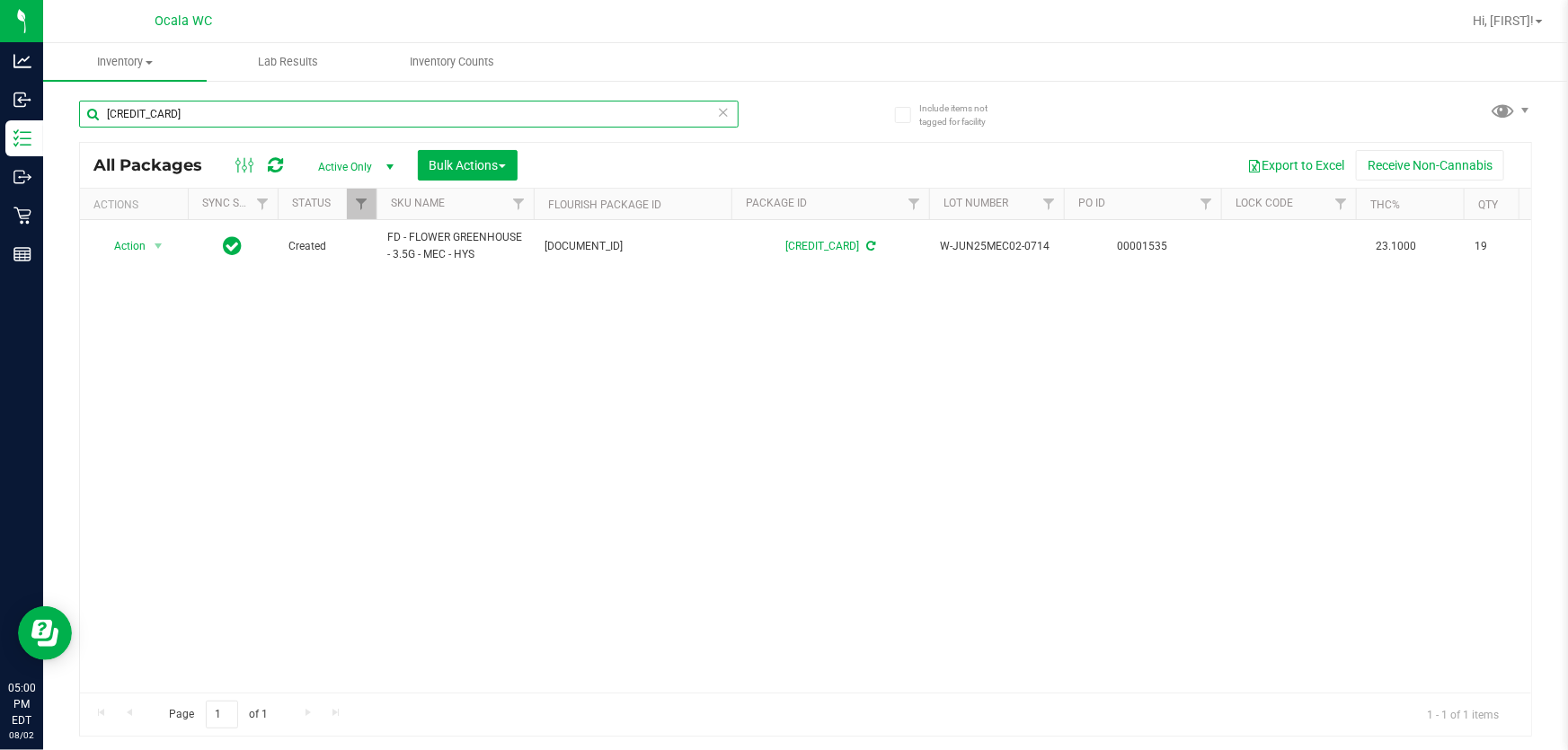click on "[CREDIT_CARD]" at bounding box center (409, 114) 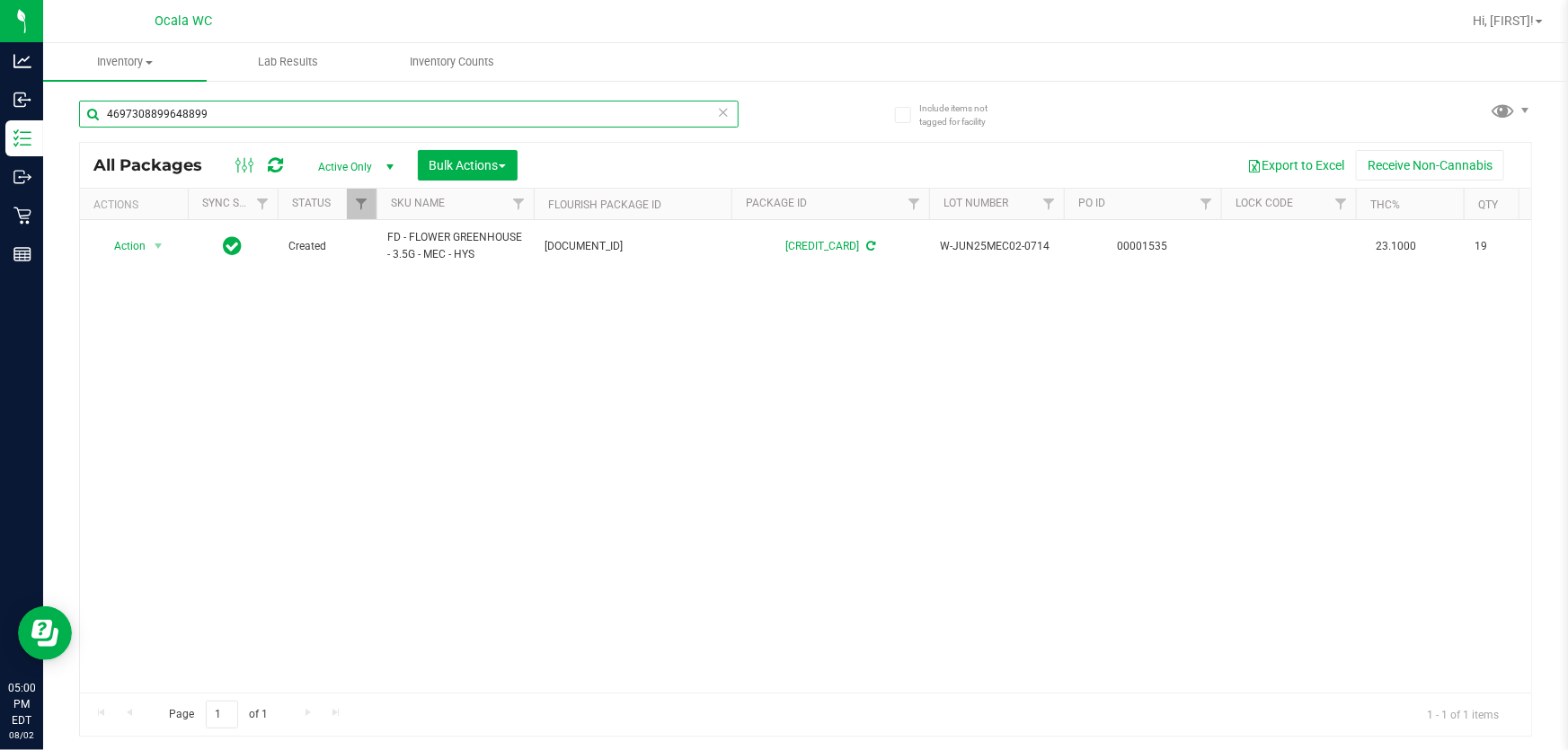 type on "4697308899648899" 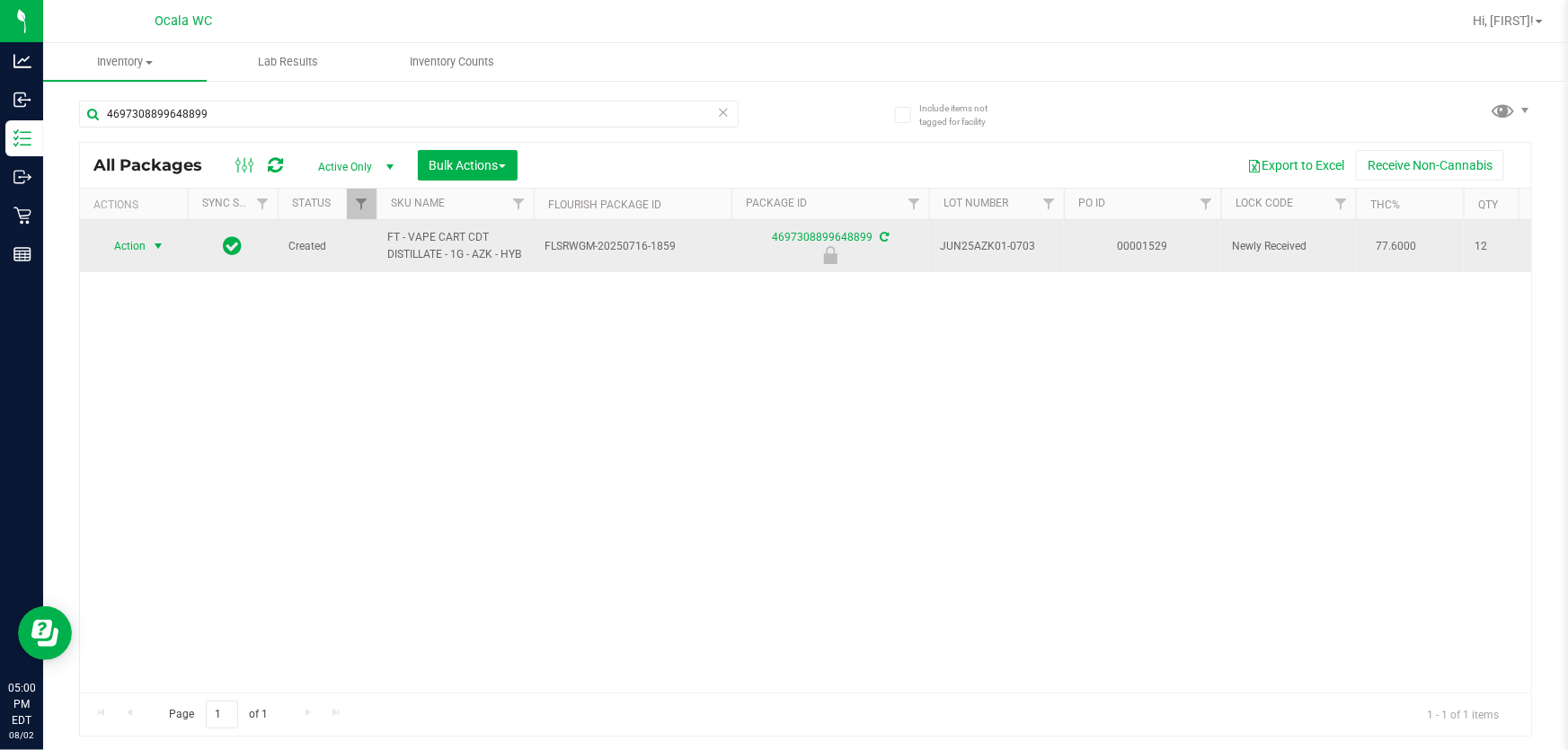 click on "Action" at bounding box center (122, 246) 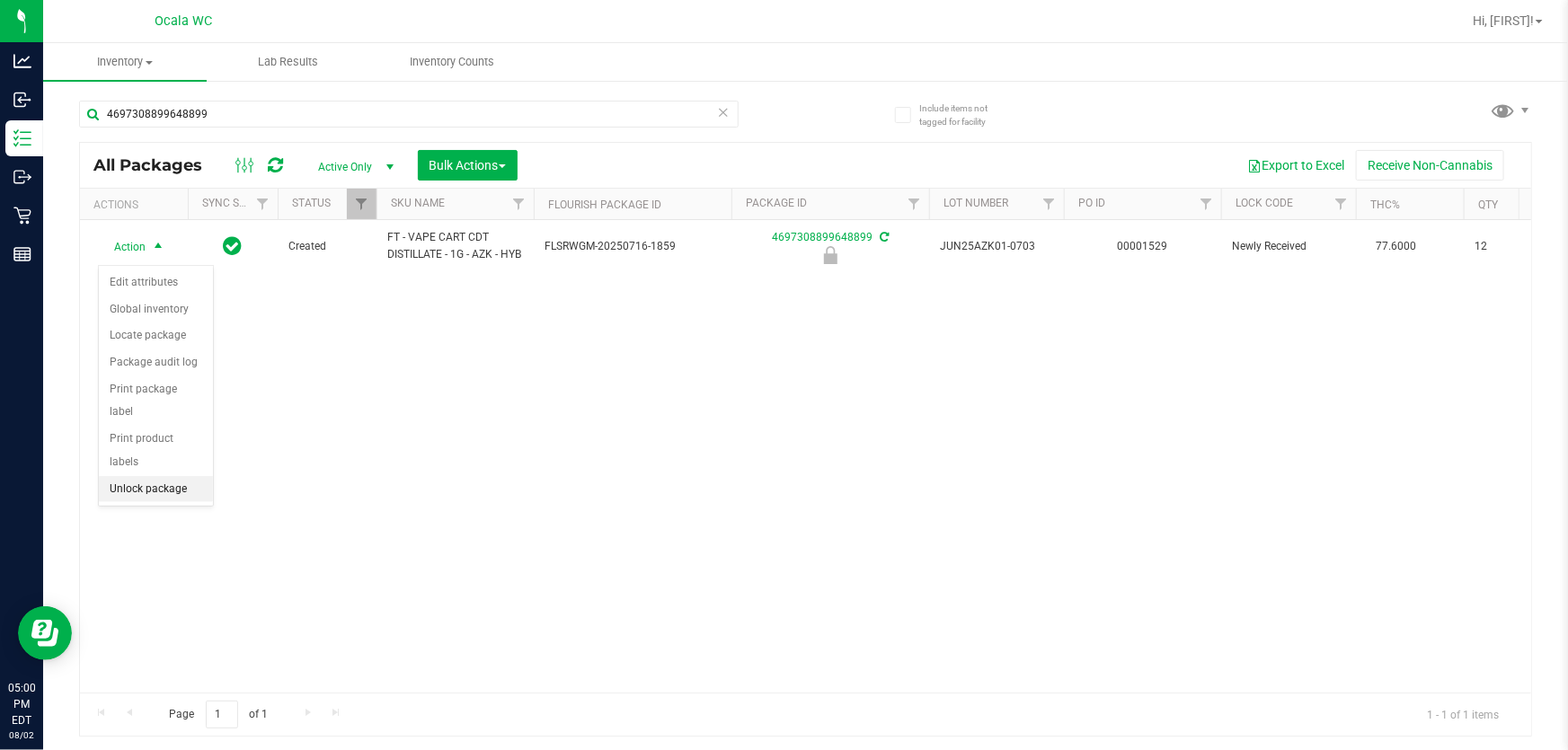 click on "Unlock package" at bounding box center [155, 490] 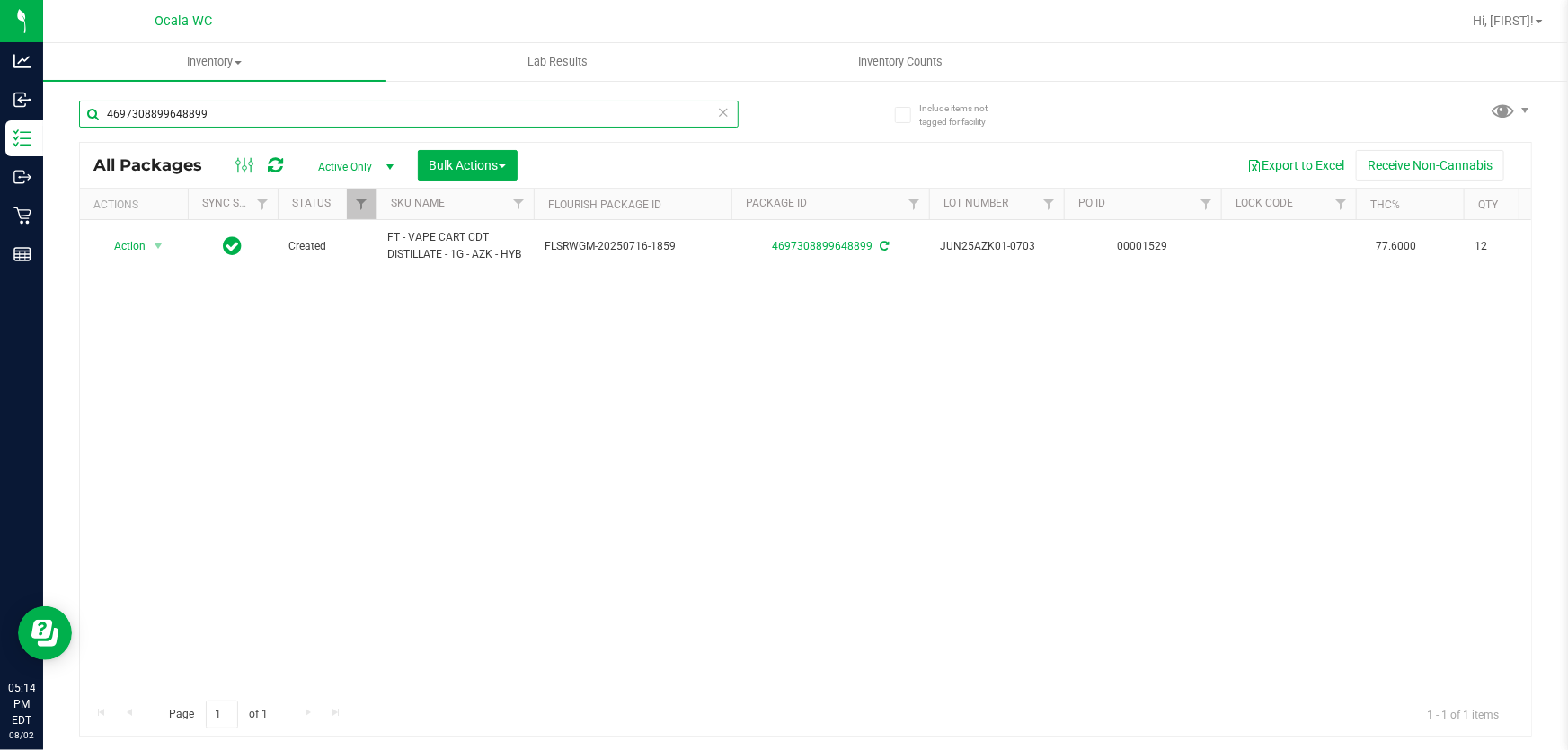 click on "4697308899648899" at bounding box center [409, 114] 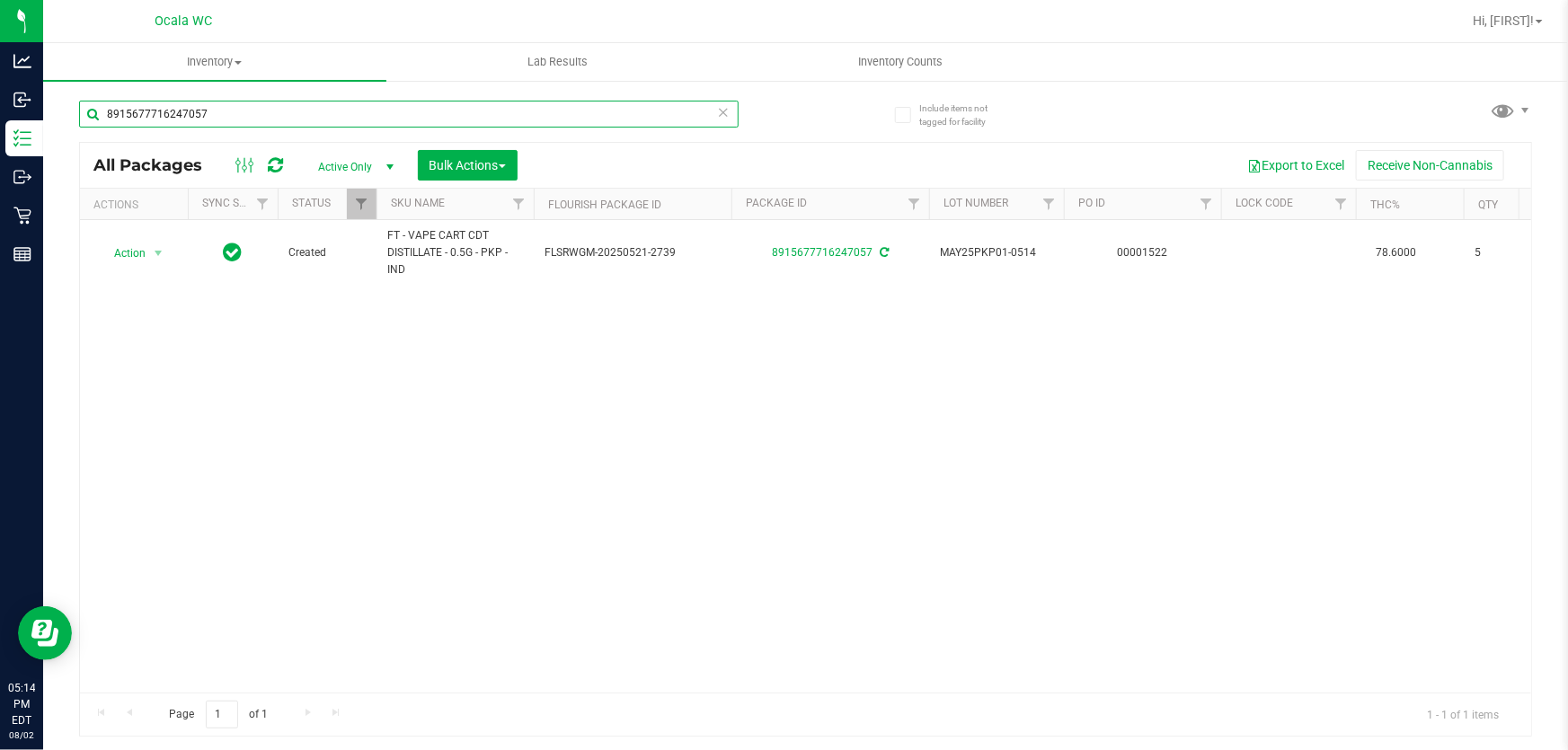 scroll, scrollTop: 0, scrollLeft: 359, axis: horizontal 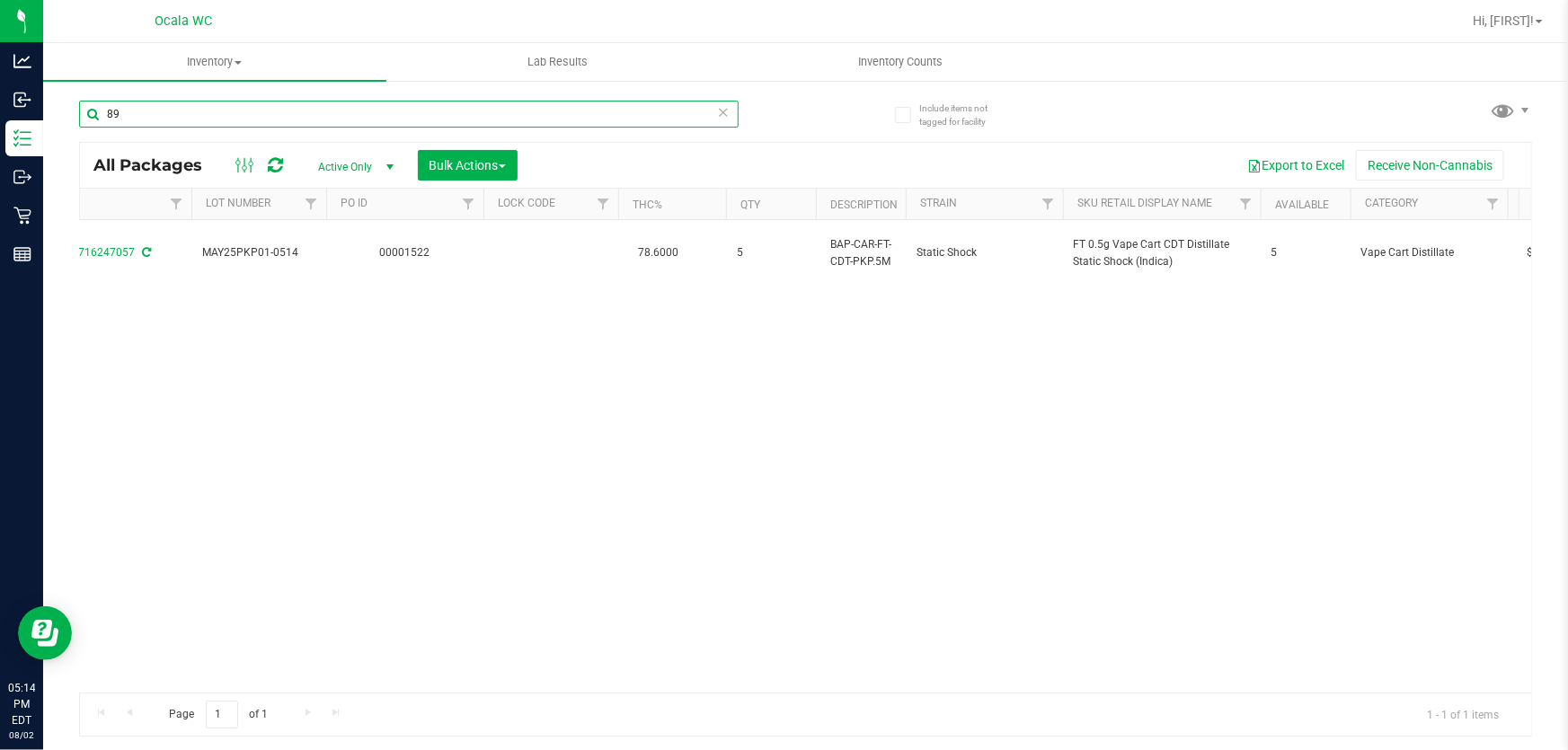 type on "8" 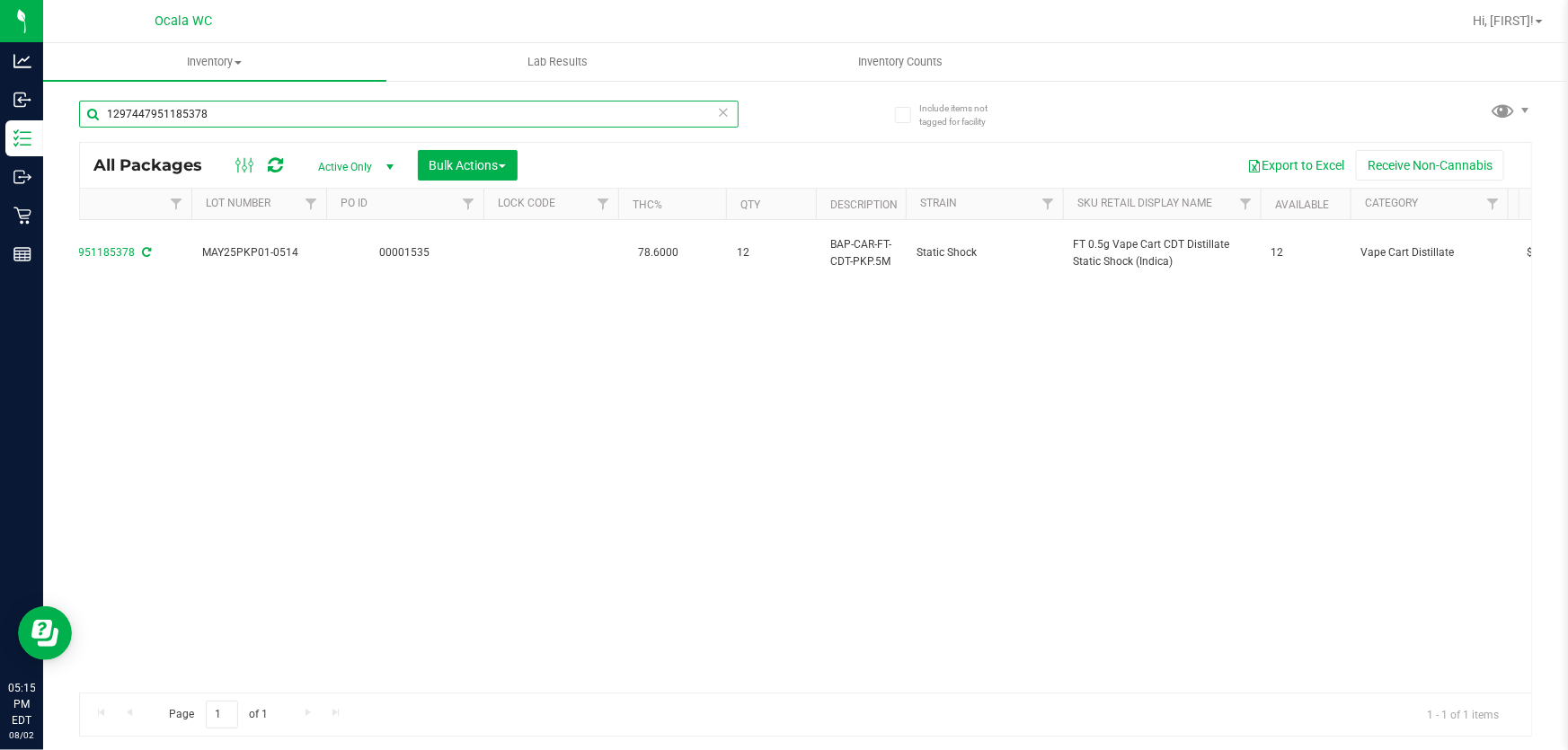 scroll, scrollTop: 0, scrollLeft: 979, axis: horizontal 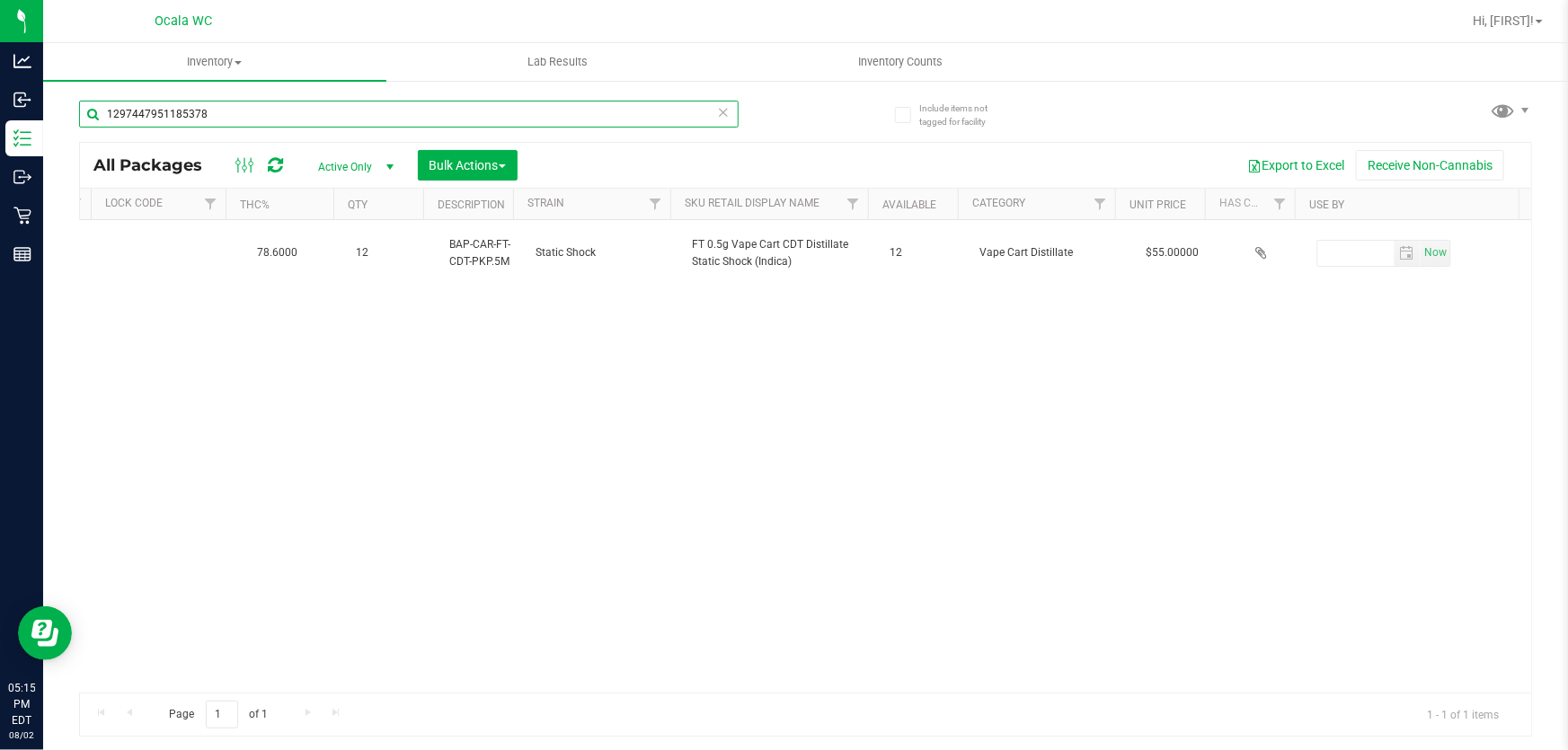 click on "1297447951185378" at bounding box center [409, 114] 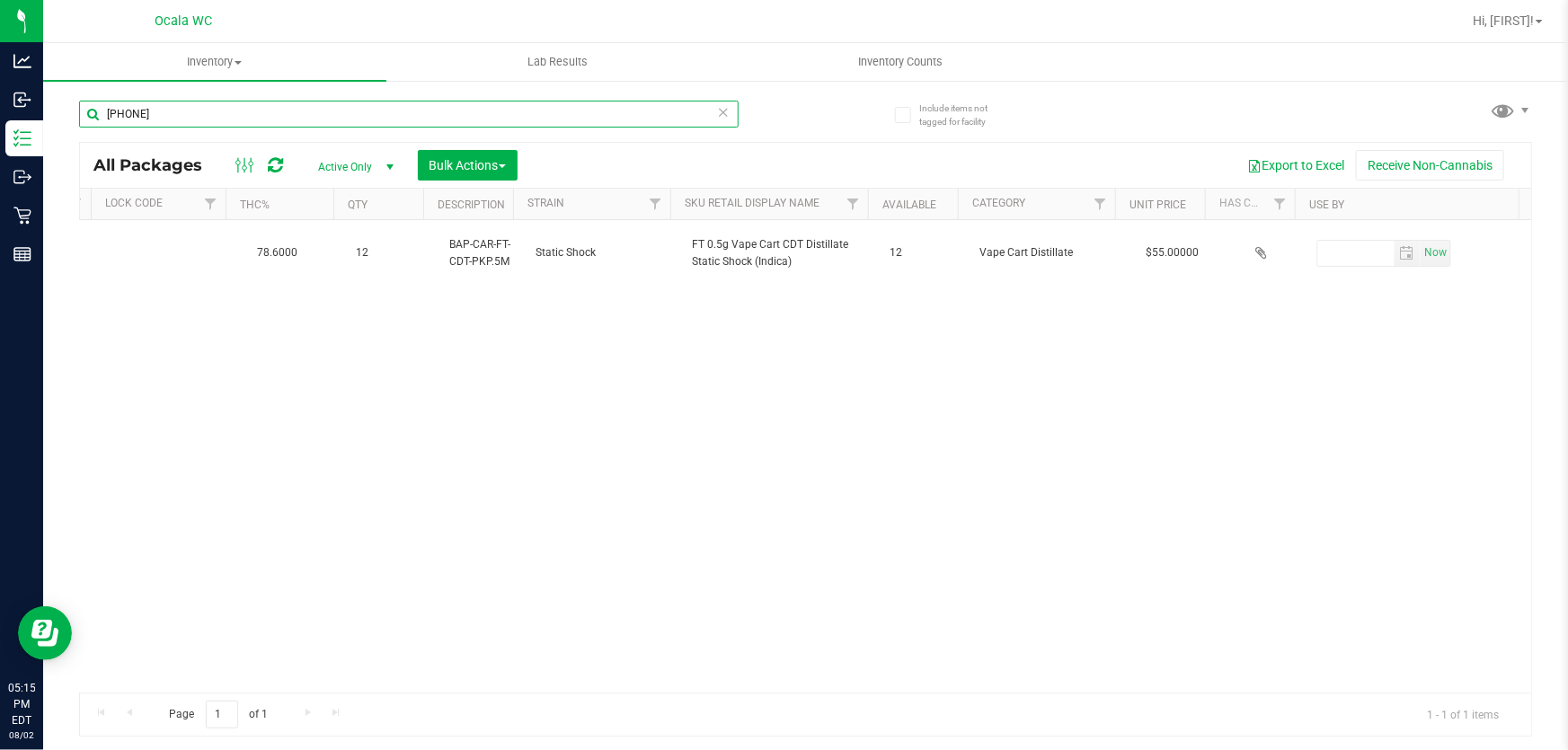 type on "1297447951185378" 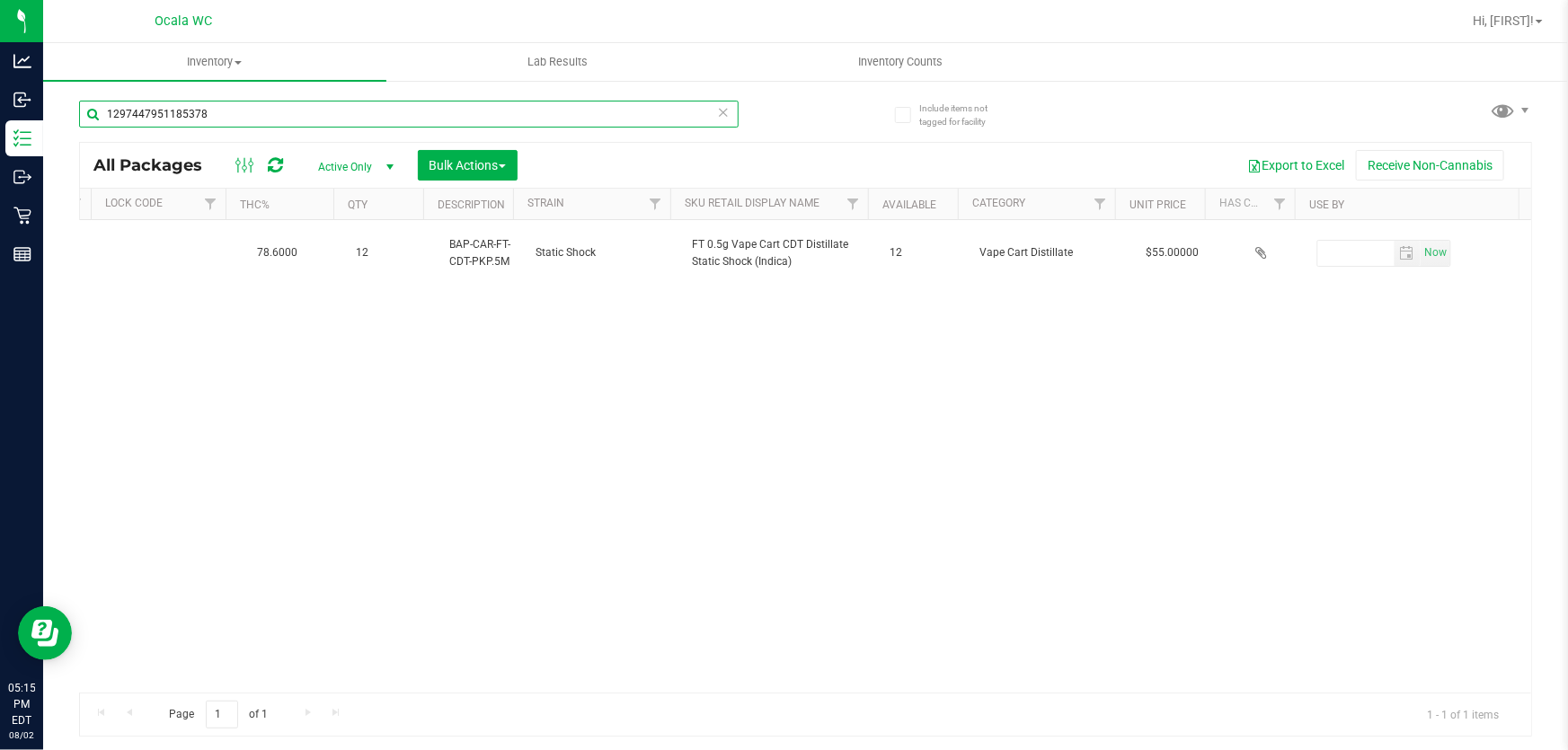 scroll, scrollTop: 0, scrollLeft: 855, axis: horizontal 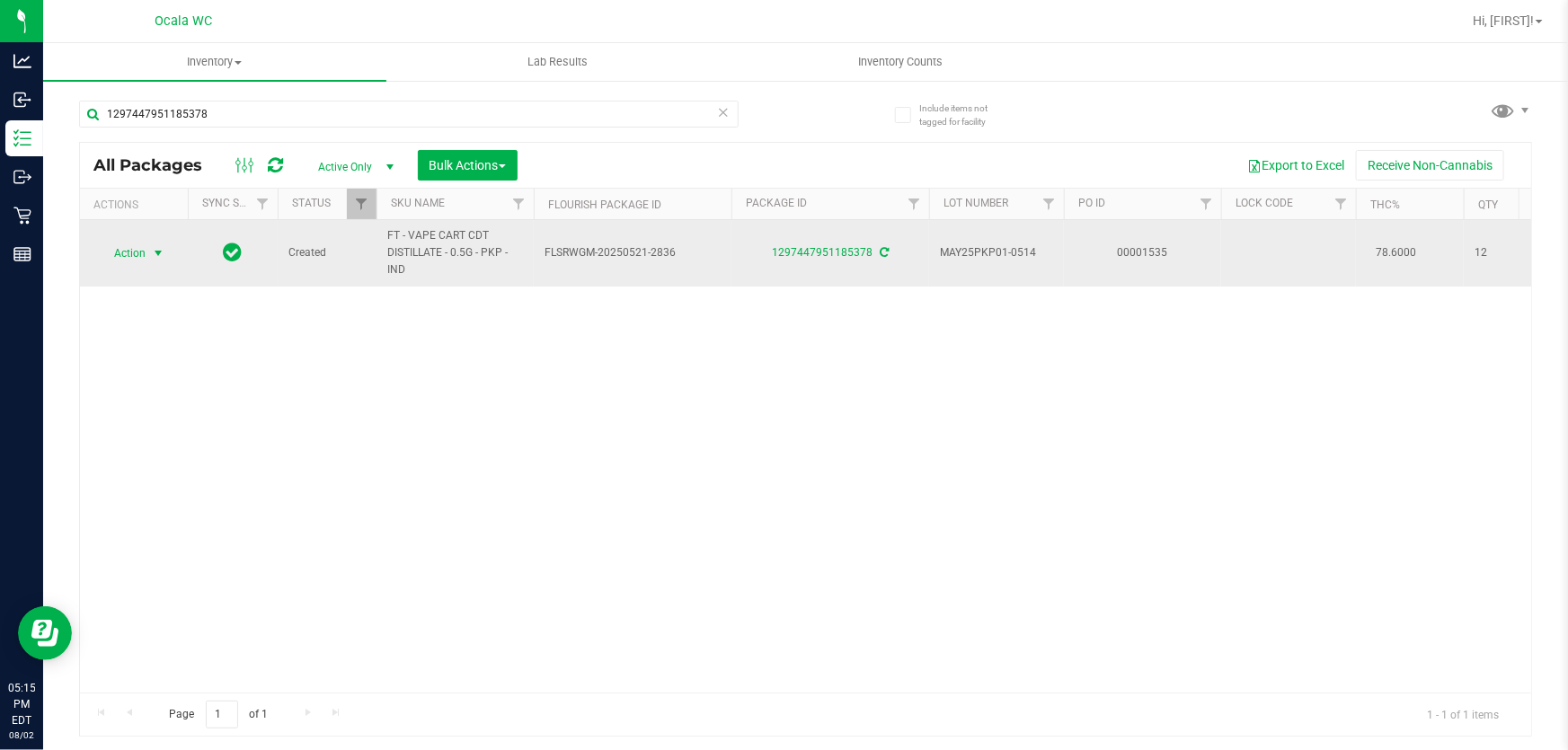 click on "Action" at bounding box center (122, 253) 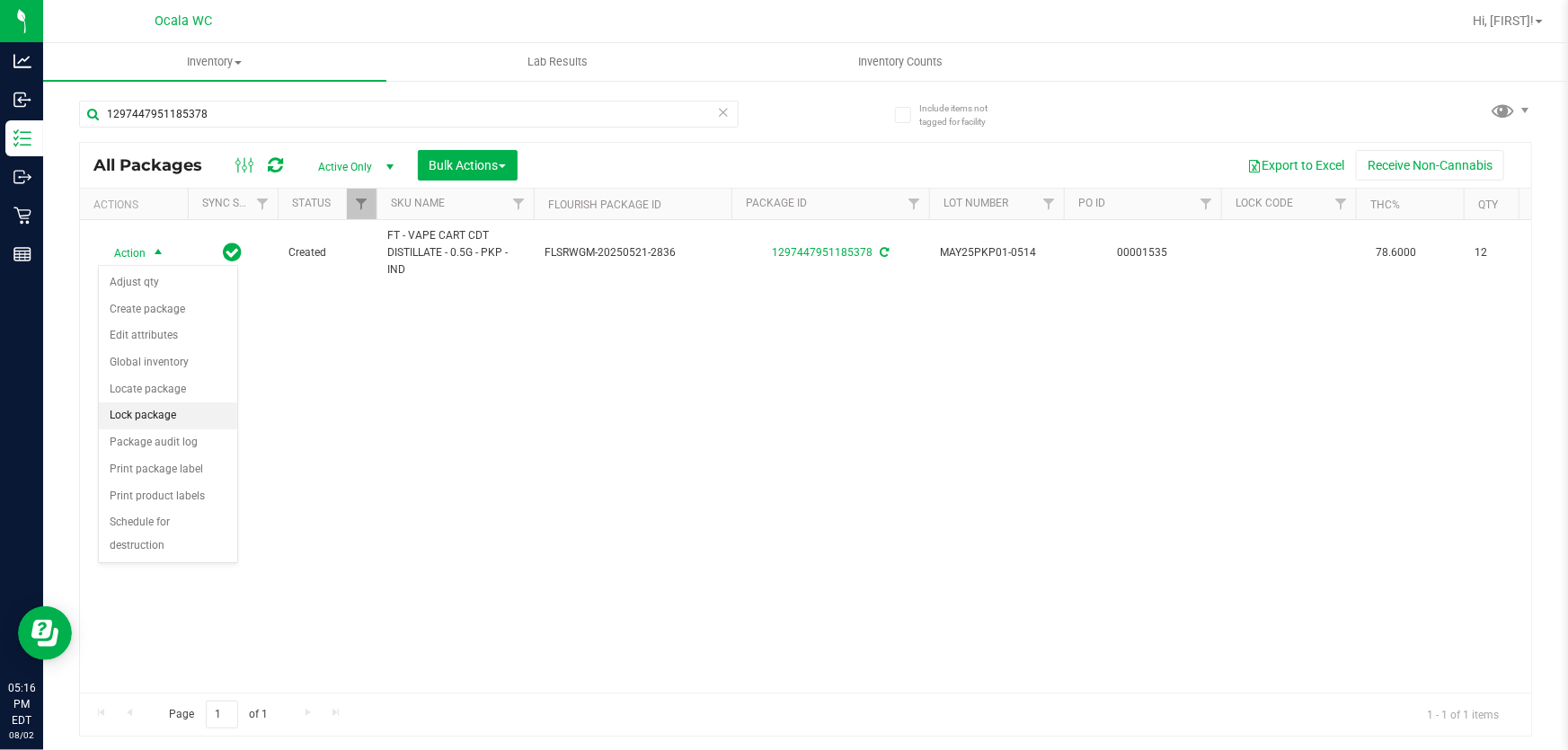click on "Lock package" at bounding box center (168, 416) 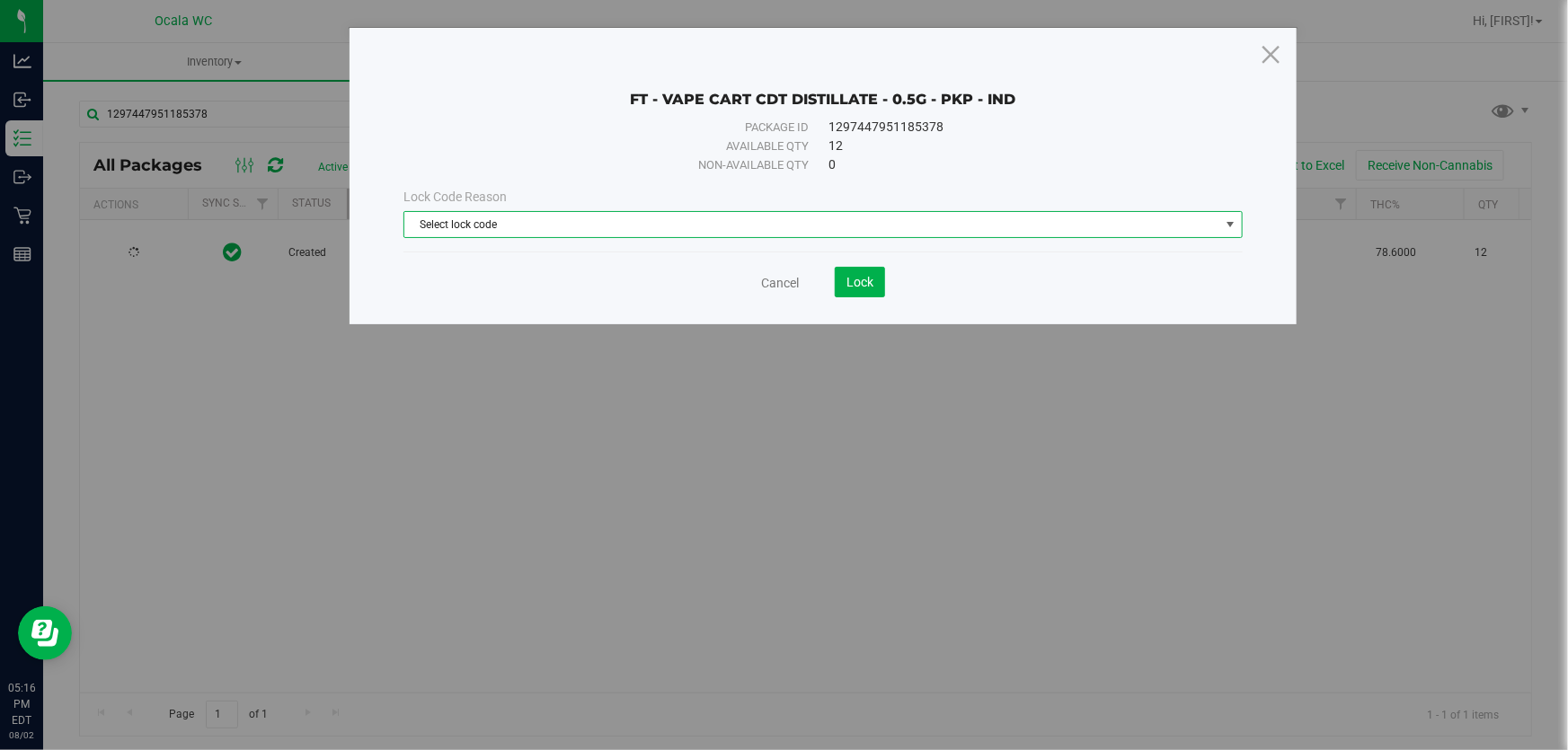 click on "Select lock code" at bounding box center (811, 225) 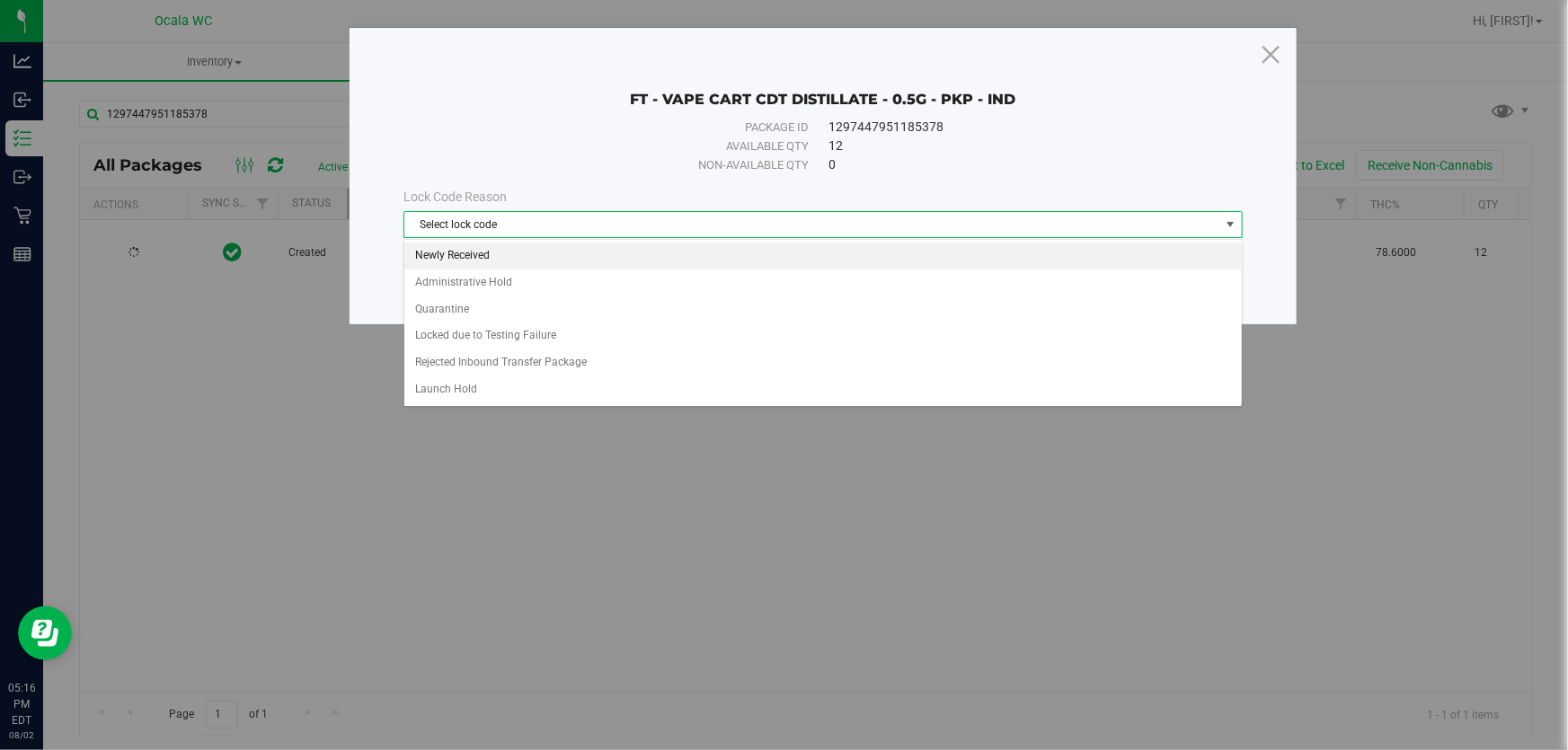 click on "Newly Received" at bounding box center (823, 256) 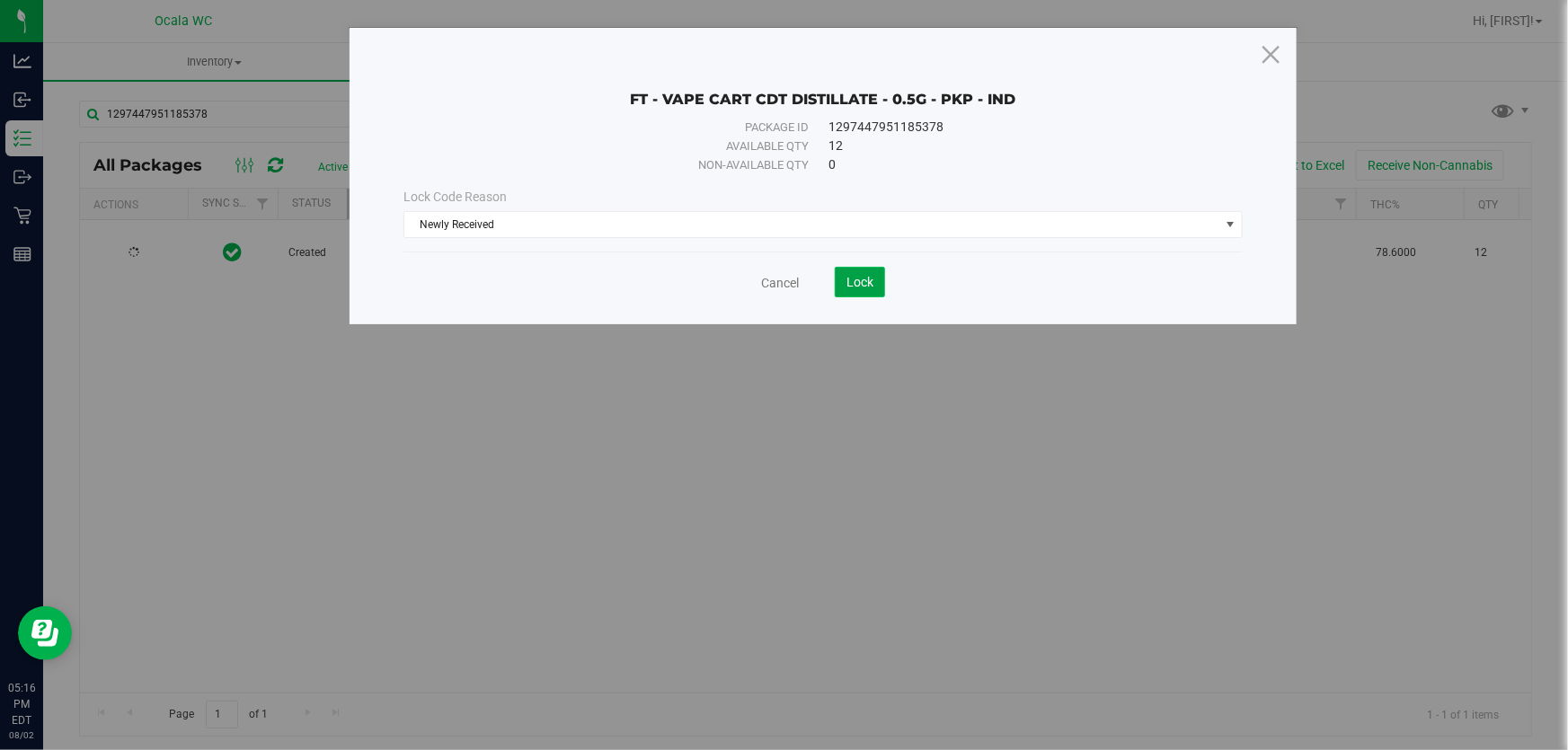 click on "Lock" 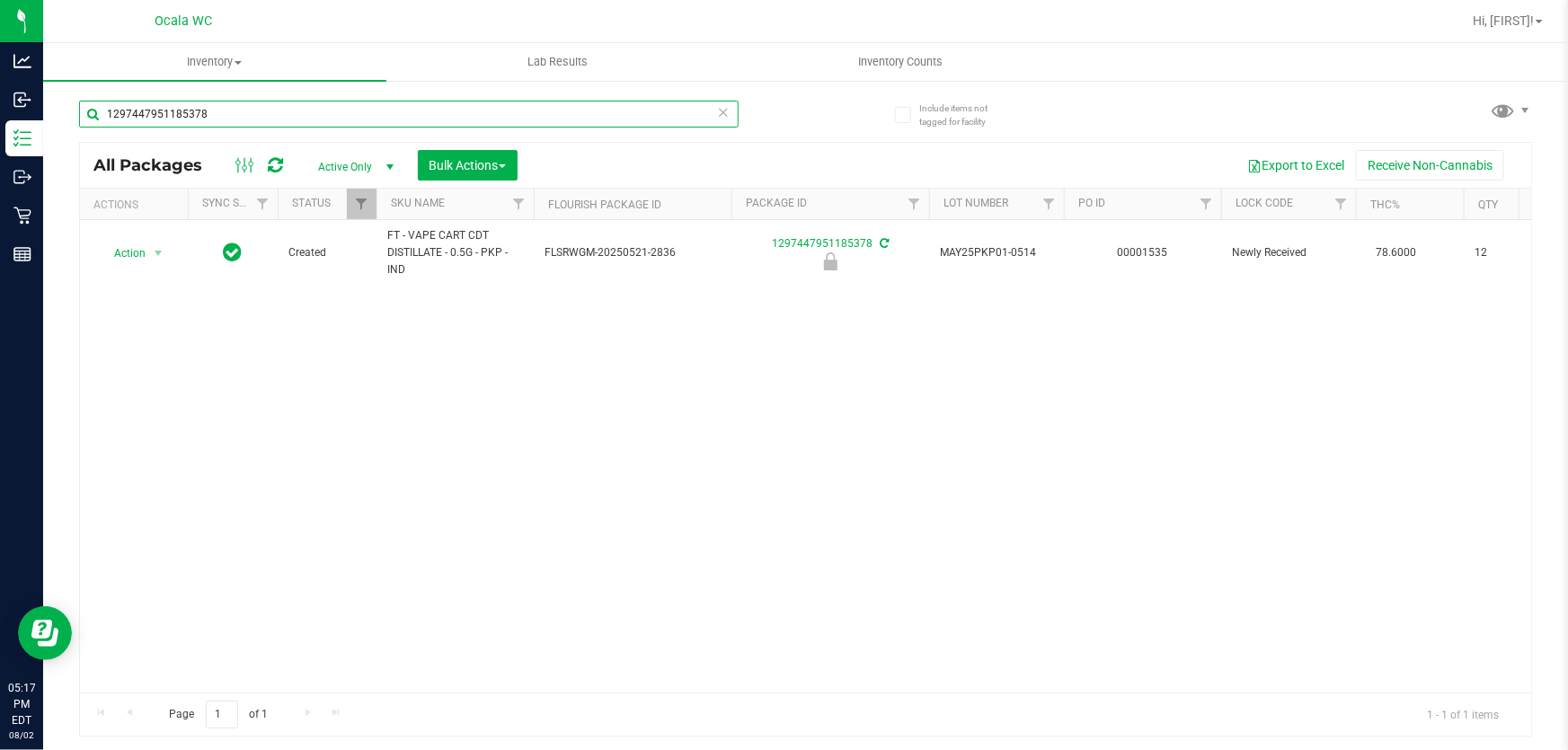 click on "1297447951185378" at bounding box center (409, 114) 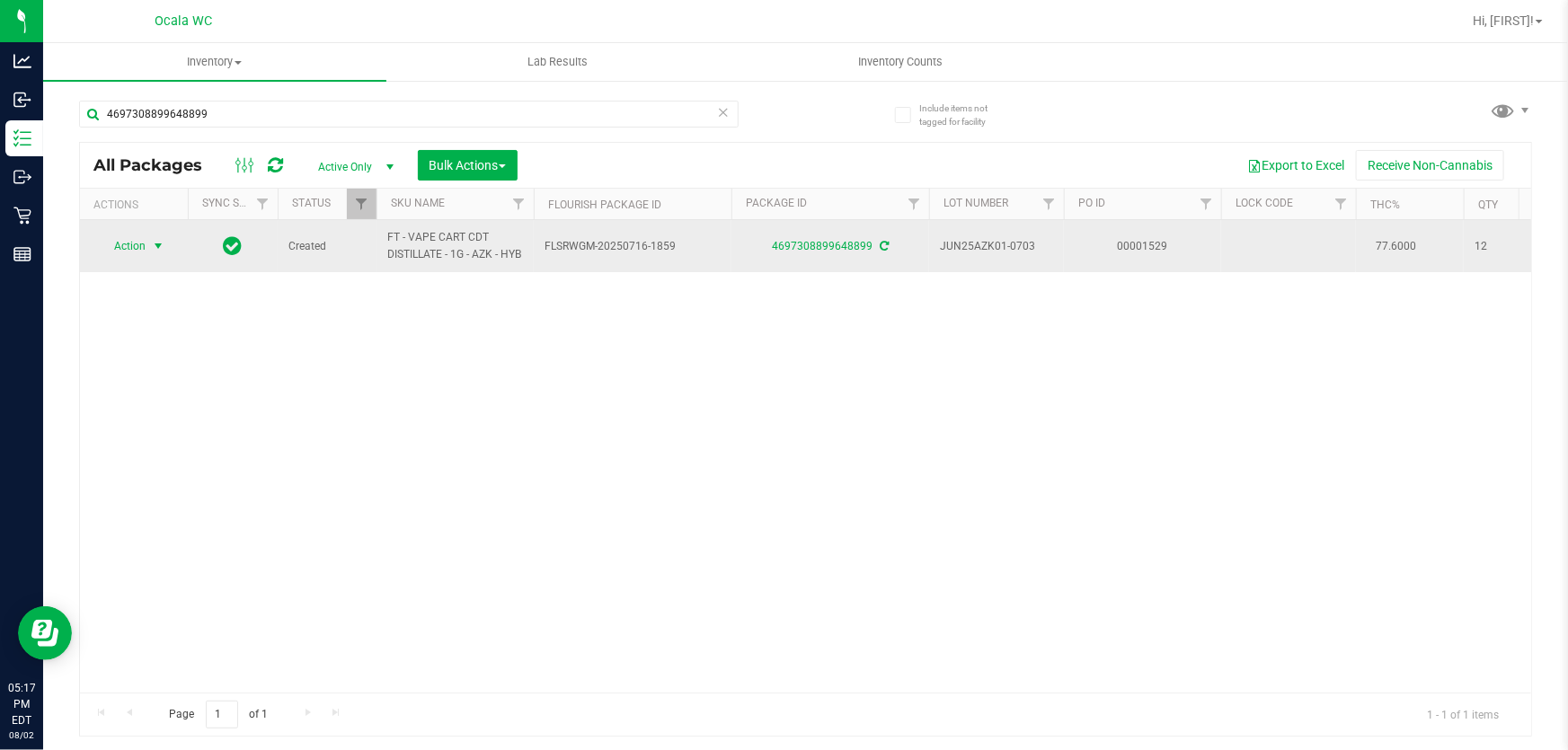 click on "Action" at bounding box center (122, 246) 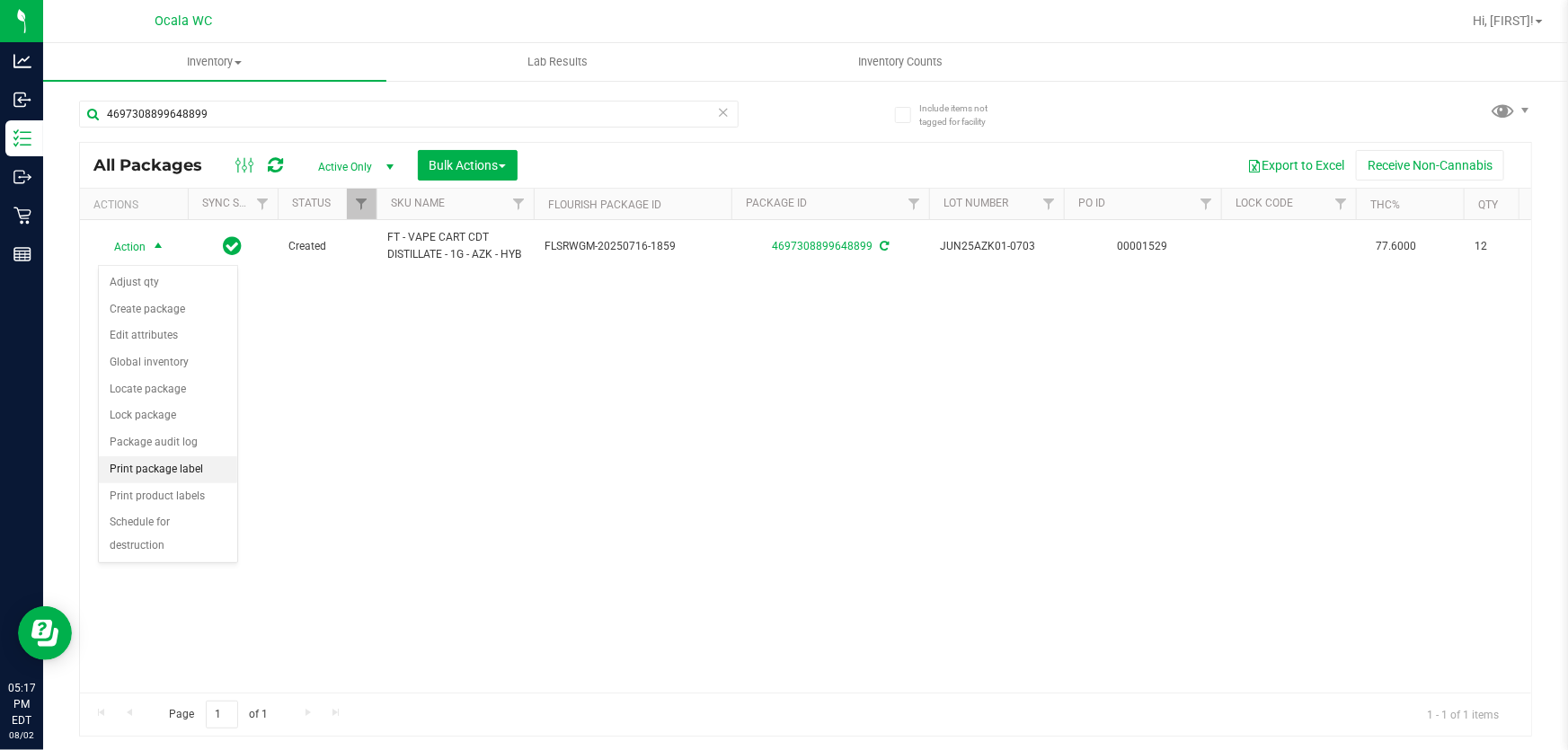 click on "Print package label" at bounding box center [168, 470] 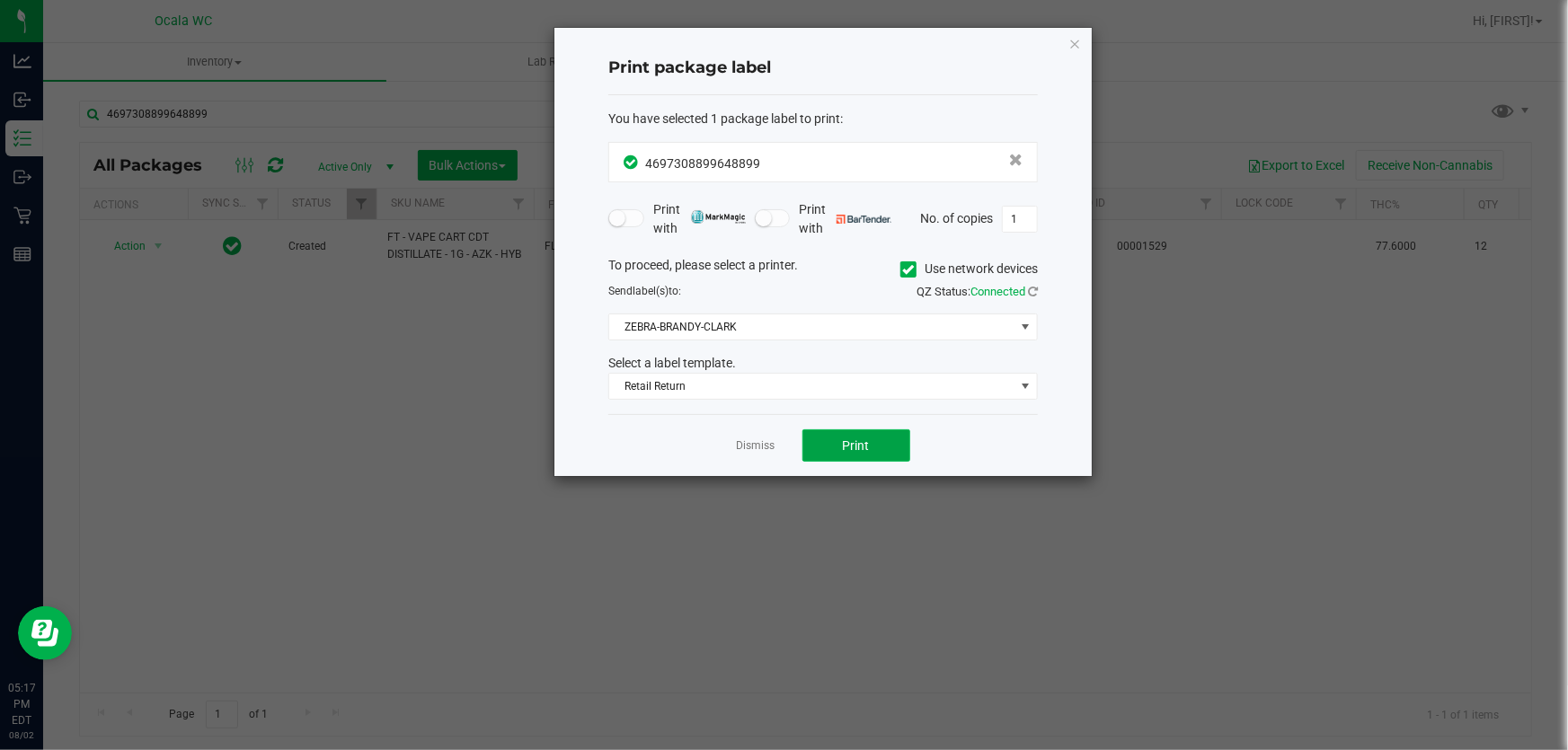 click on "Print" 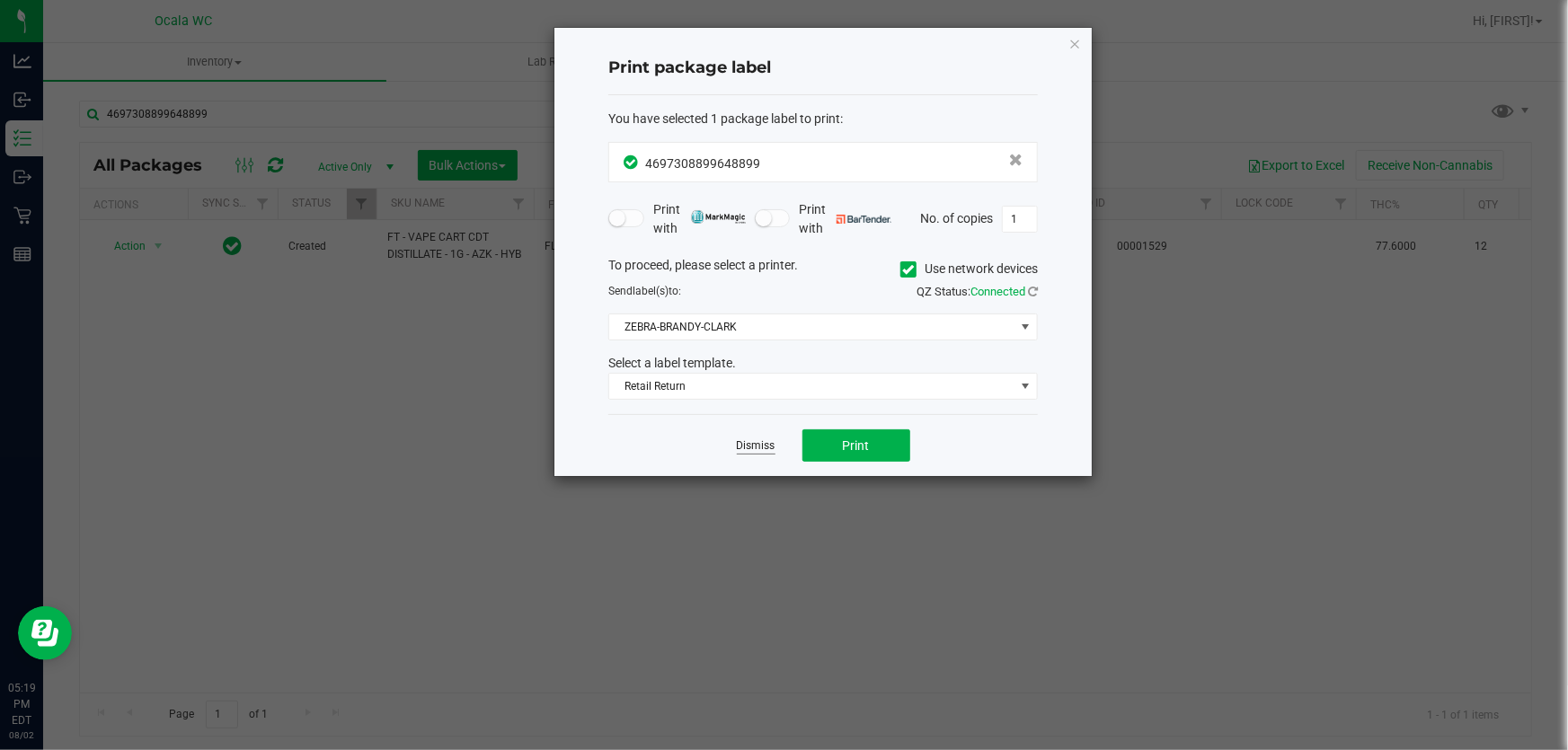 click on "Dismiss" 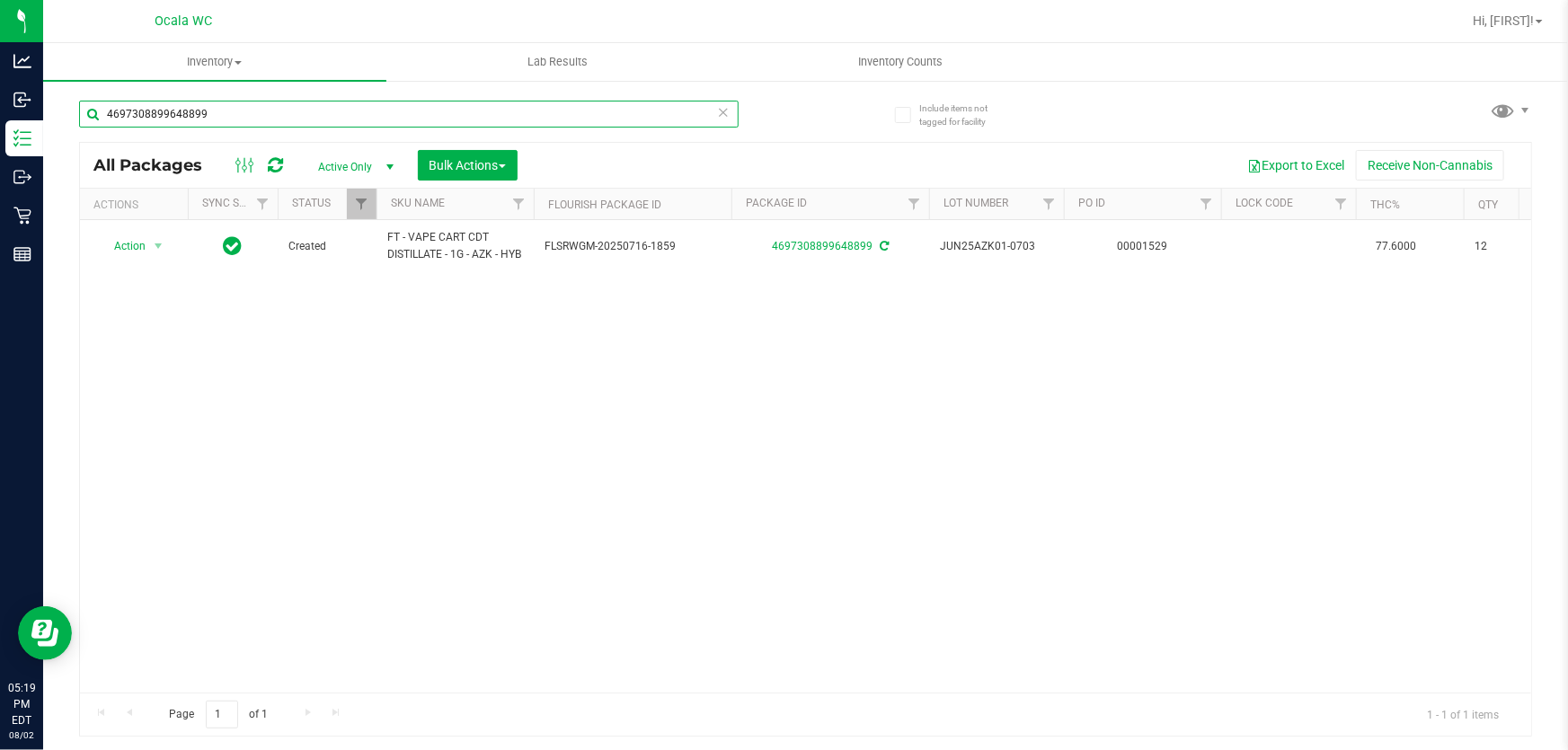 click on "4697308899648899" at bounding box center [409, 114] 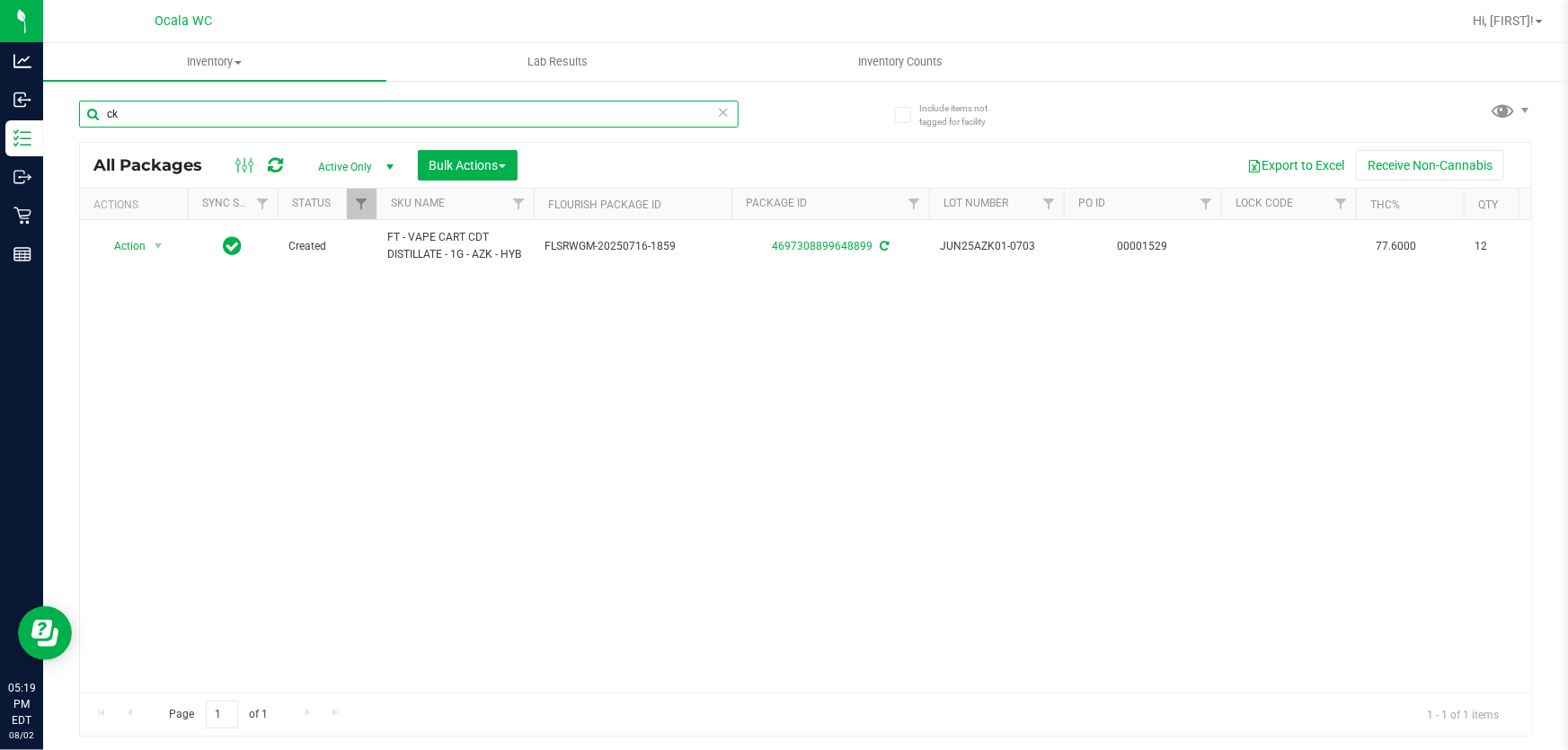 type on "ckz" 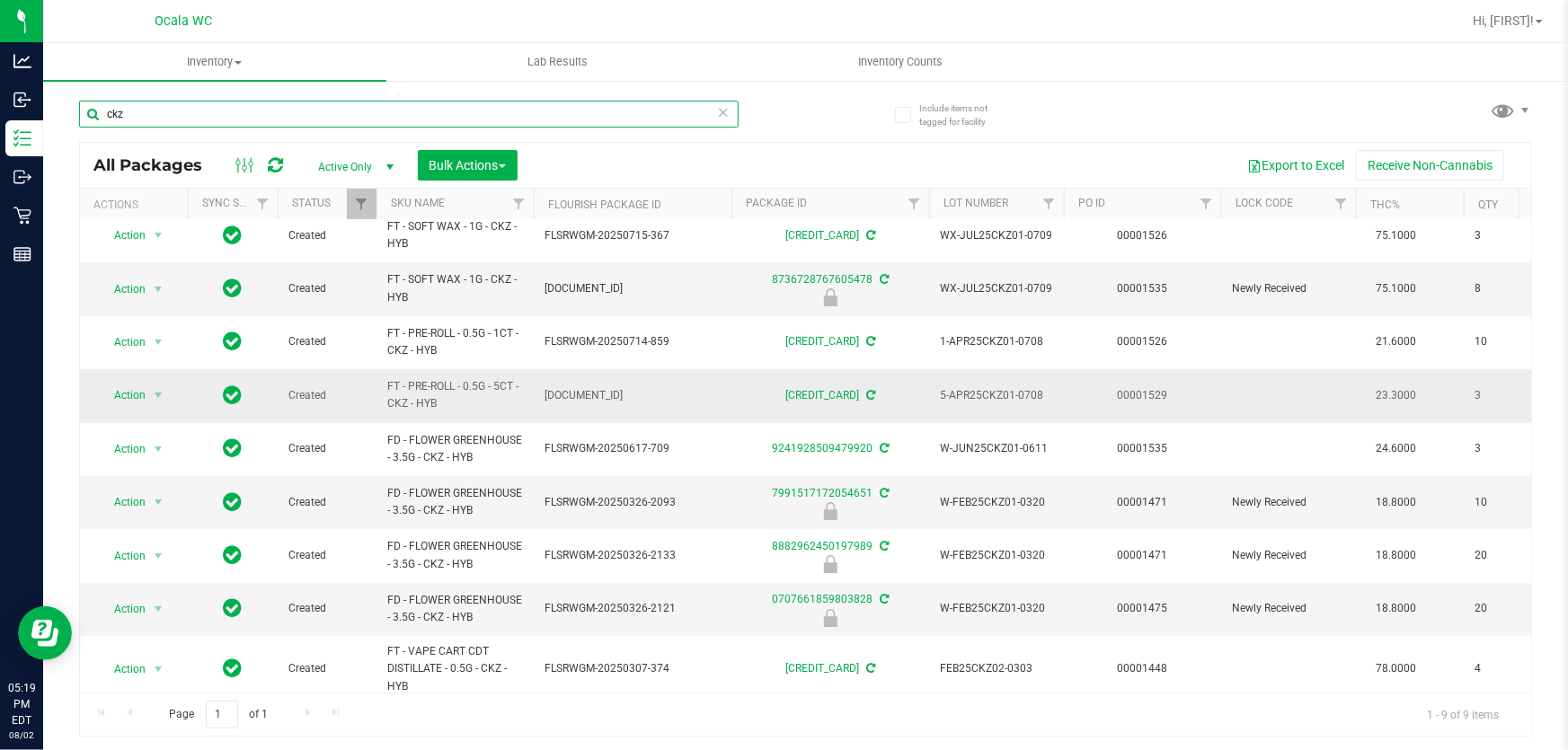 scroll, scrollTop: 0, scrollLeft: 0, axis: both 